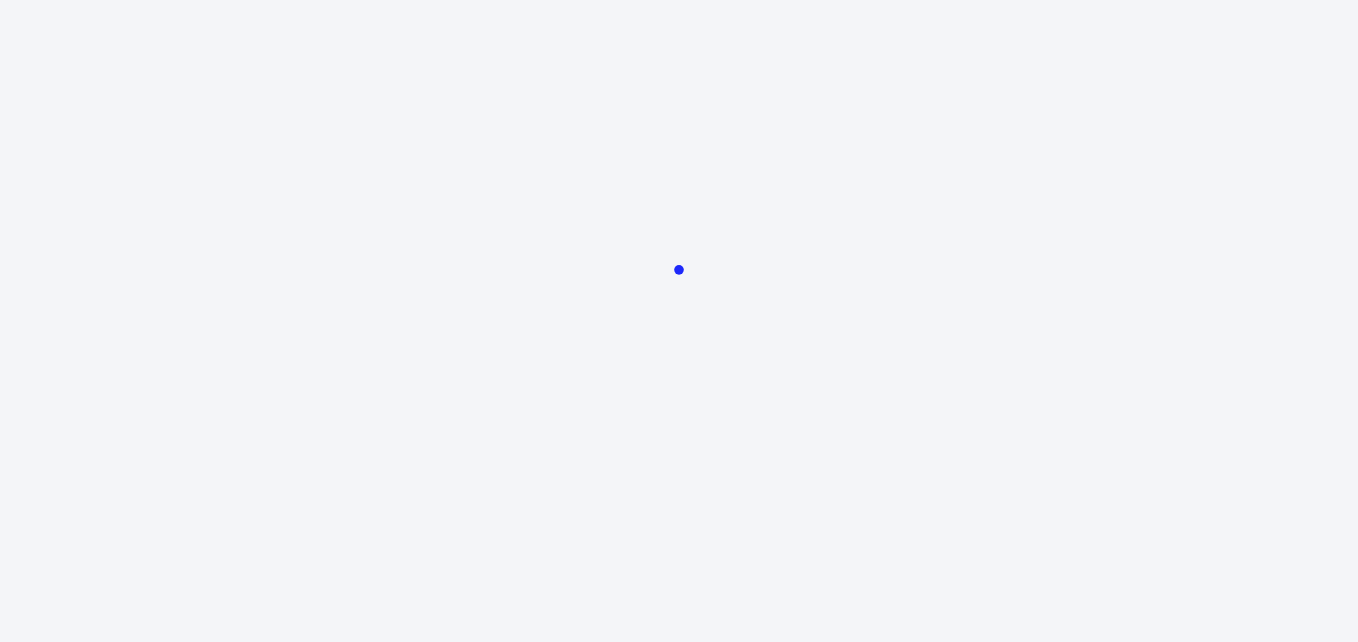 scroll, scrollTop: 0, scrollLeft: 0, axis: both 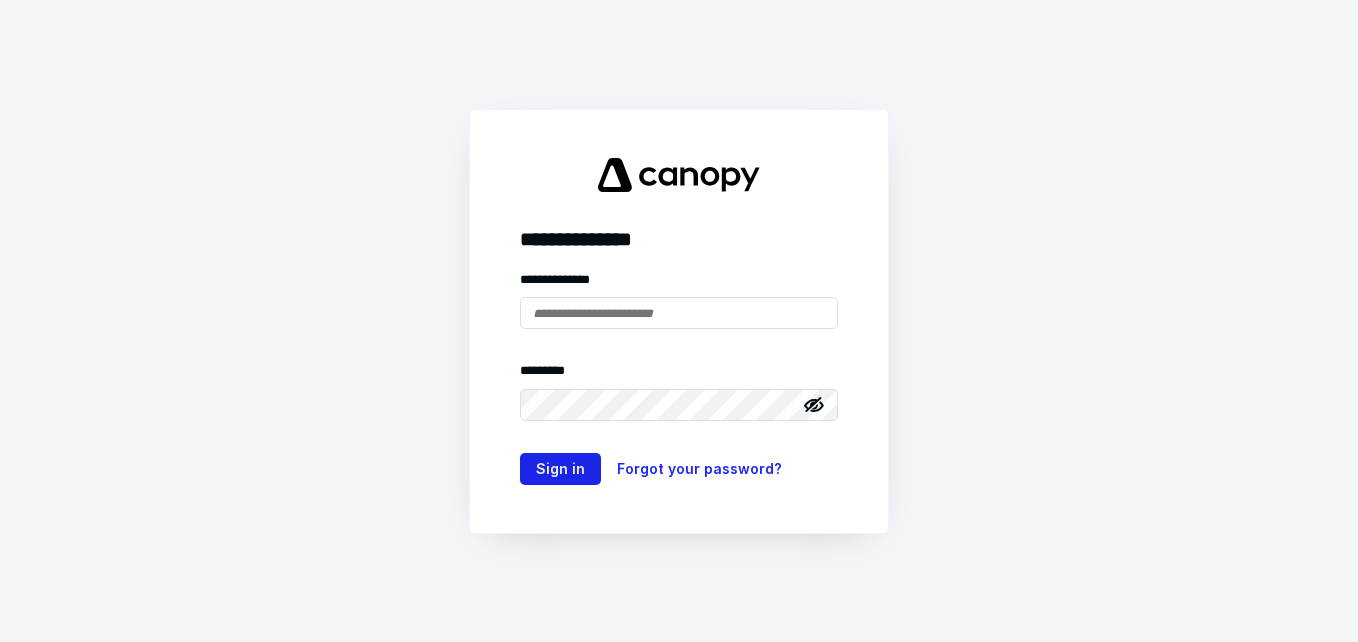 type on "**********" 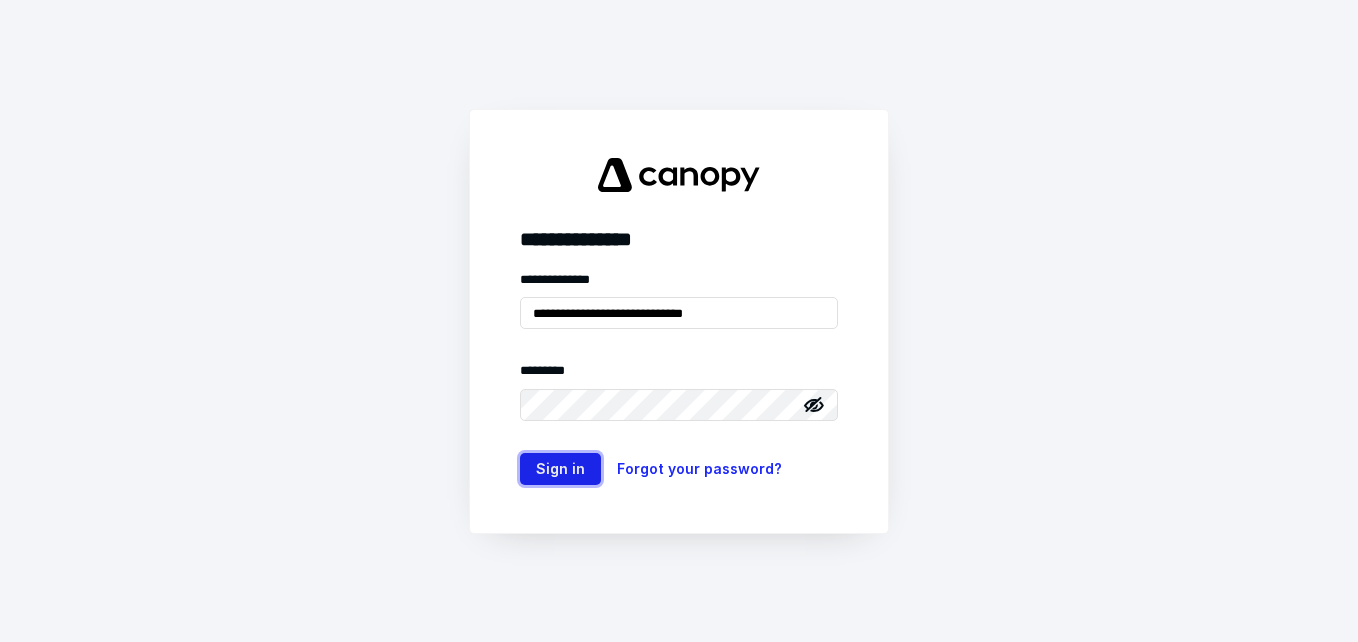click on "Sign in" at bounding box center (560, 469) 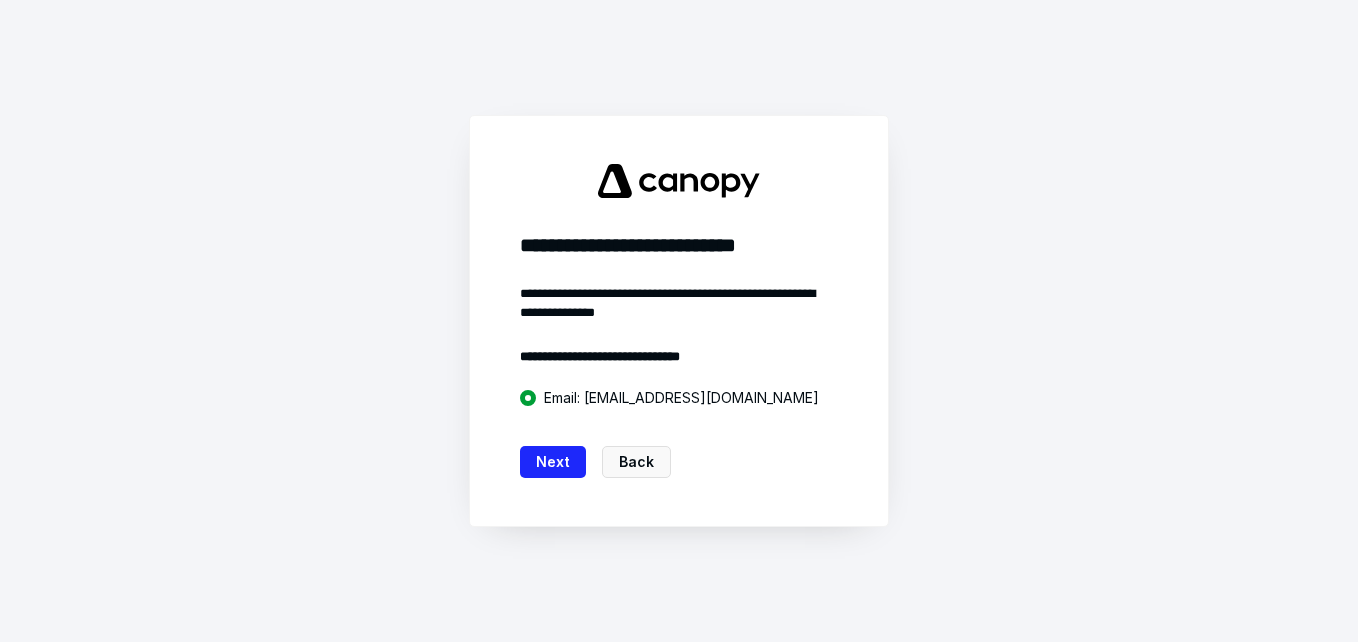 click on "Next" at bounding box center [553, 462] 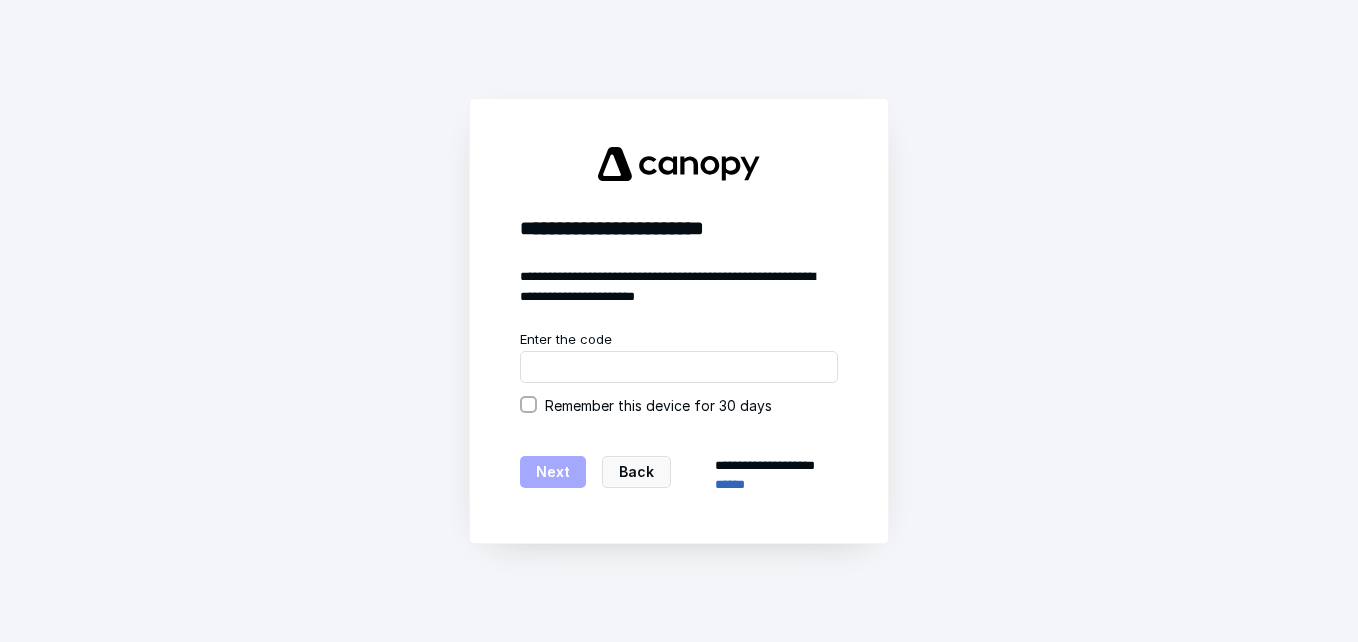 click on "Remember this device for 30 days" at bounding box center [528, 405] 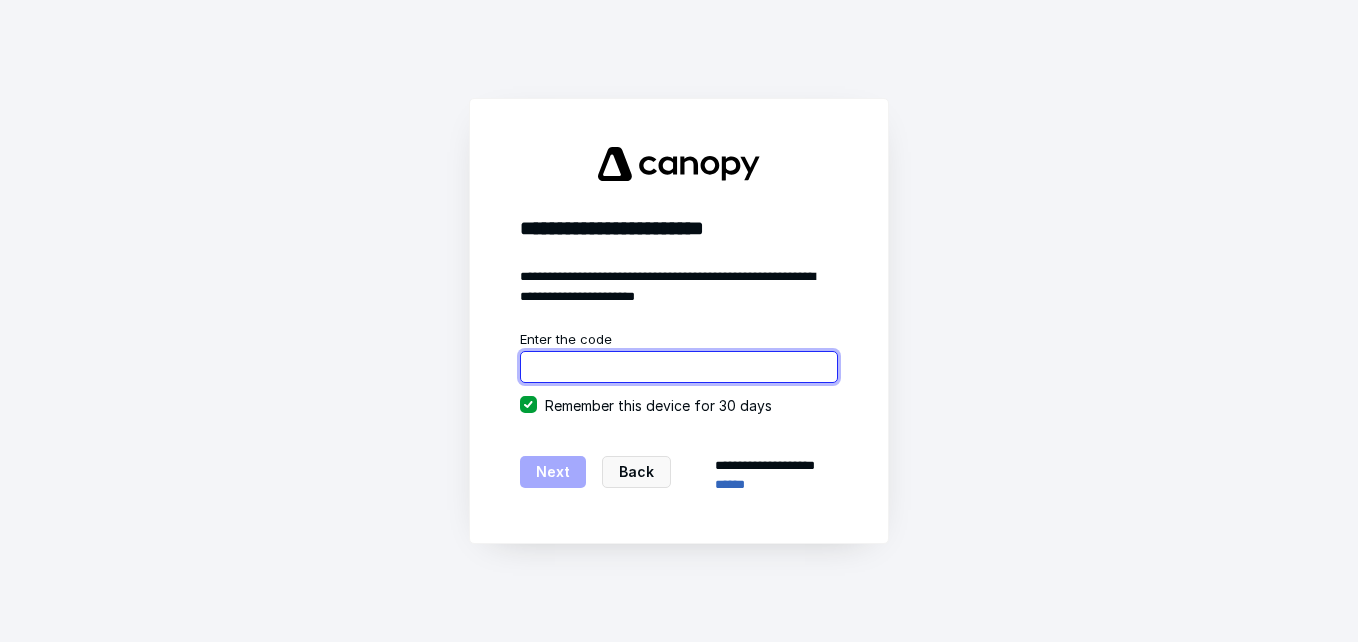 click at bounding box center (679, 367) 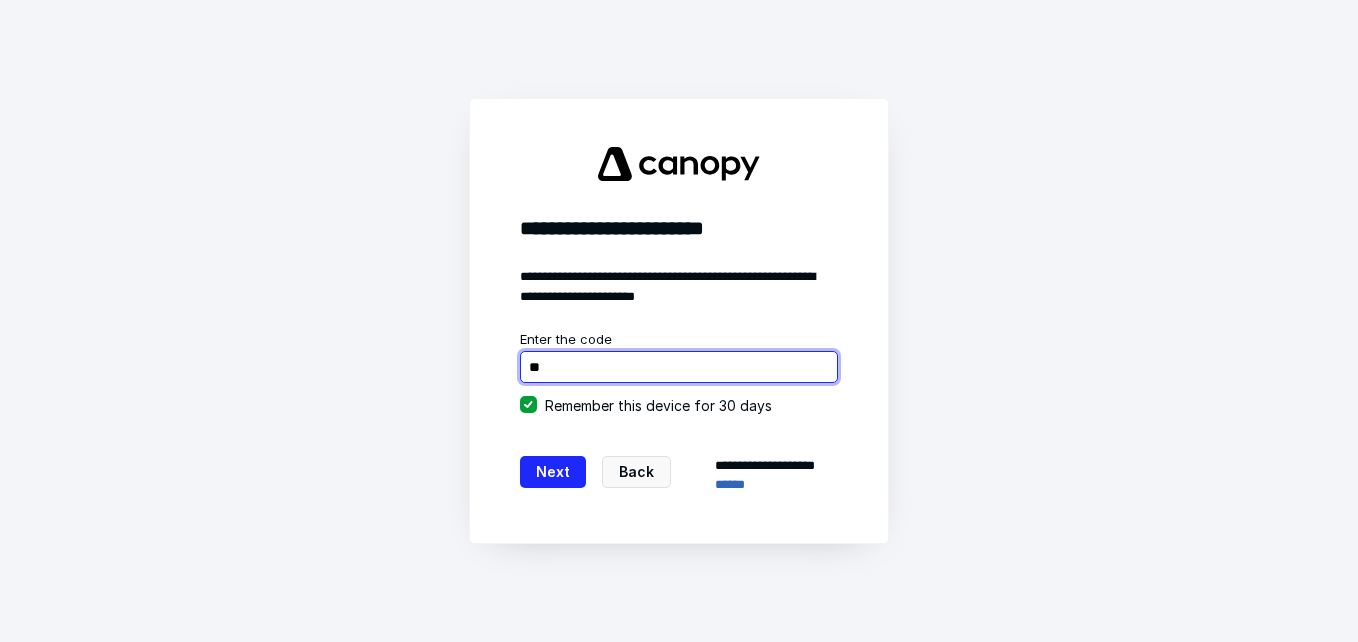 type on "*" 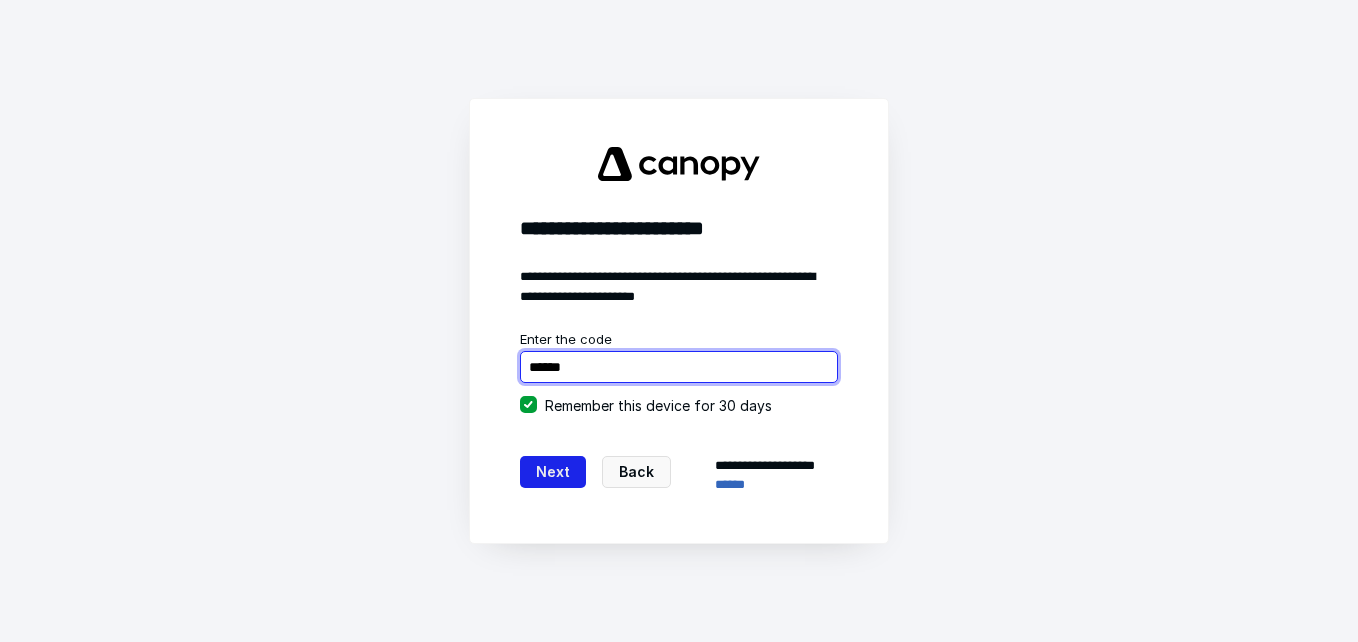 type on "******" 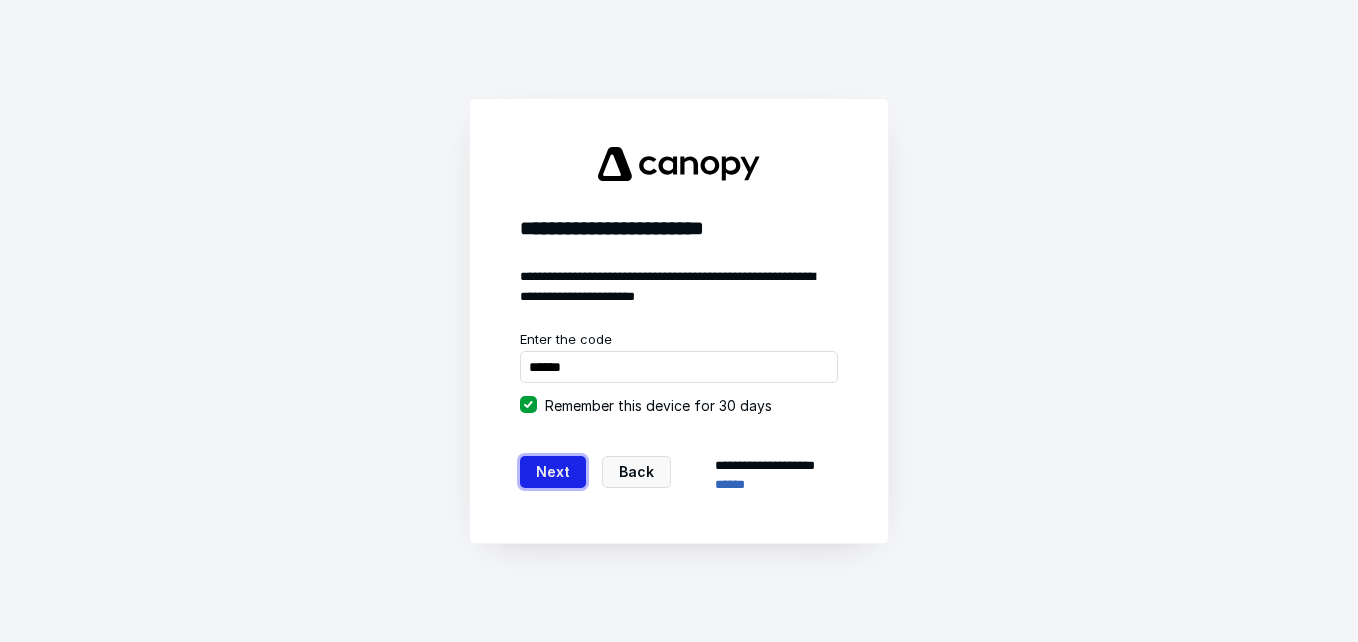click on "Next" at bounding box center [553, 472] 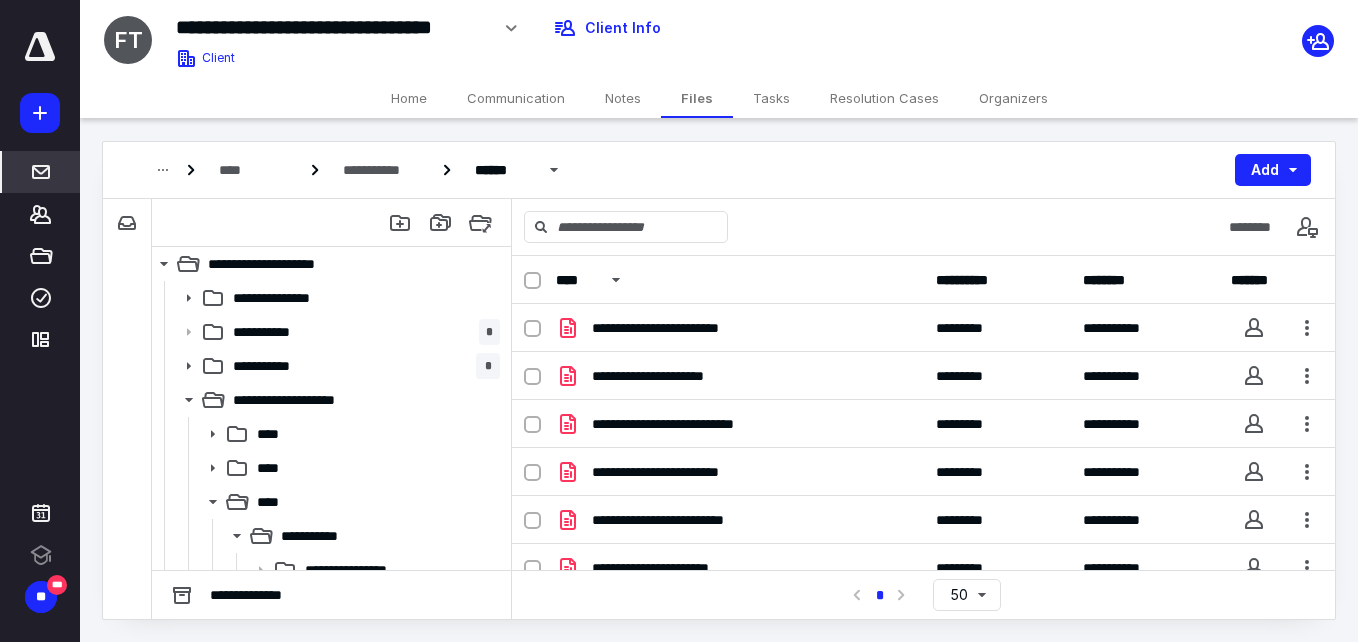 scroll, scrollTop: 0, scrollLeft: 0, axis: both 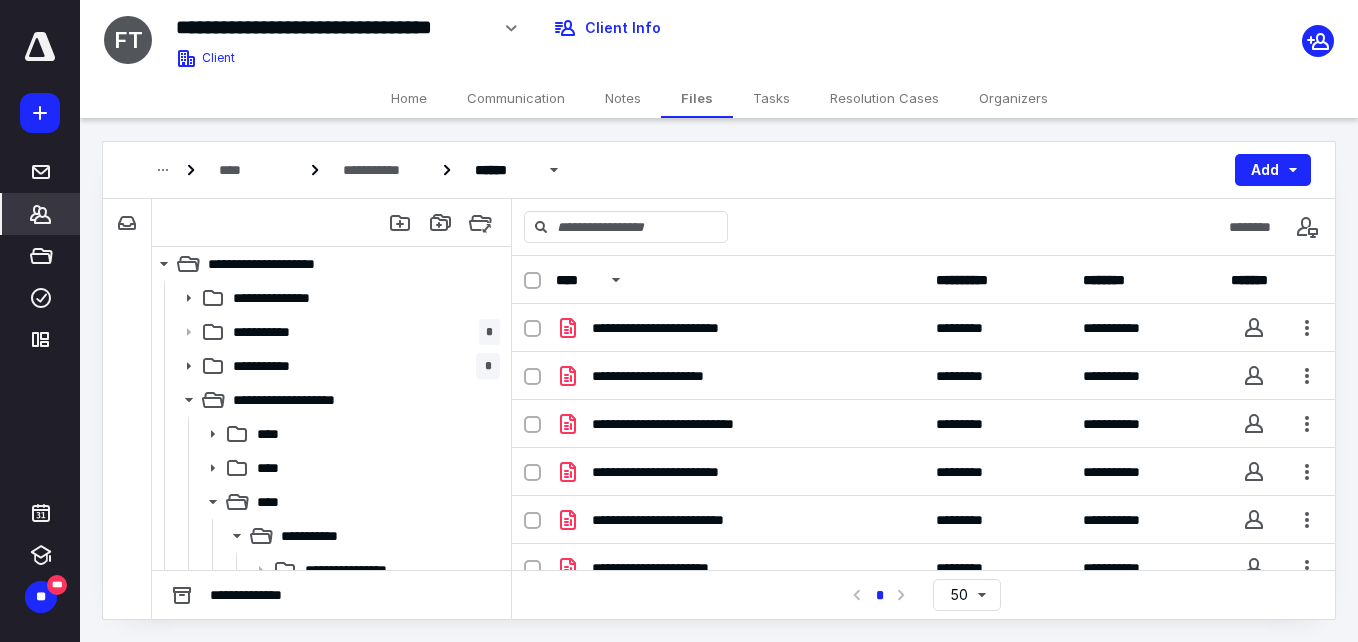 click on "*******" at bounding box center [41, 214] 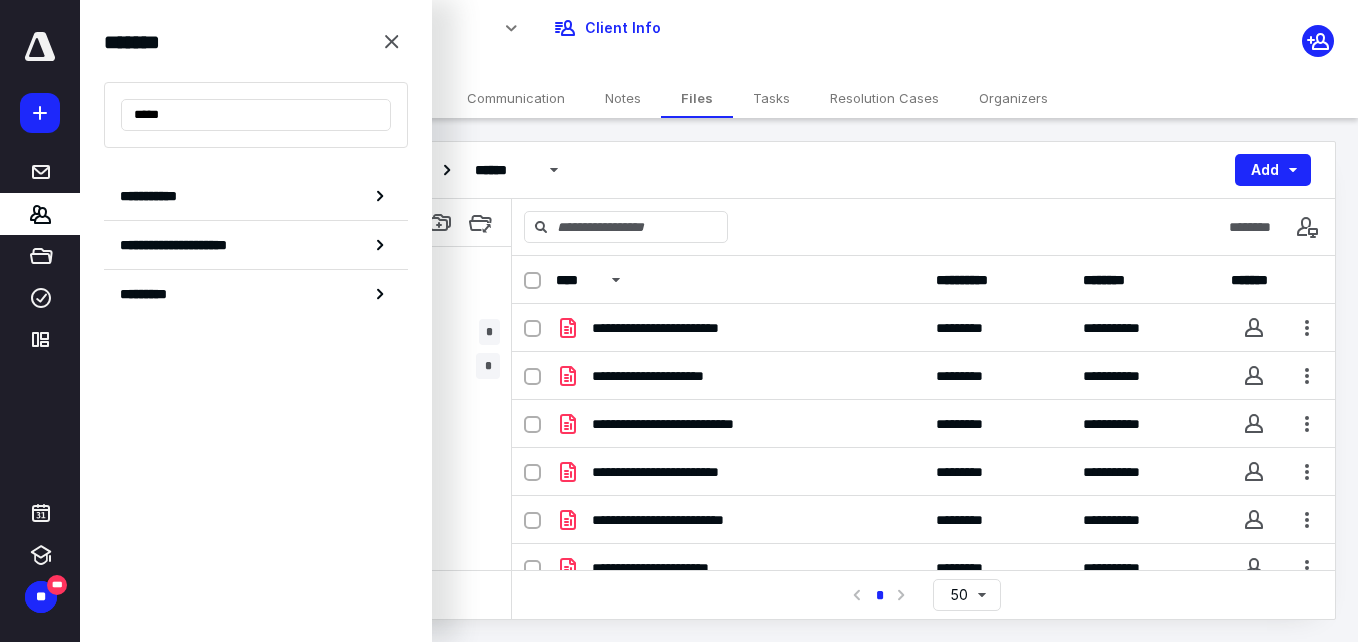 click on "*****" at bounding box center [256, 115] 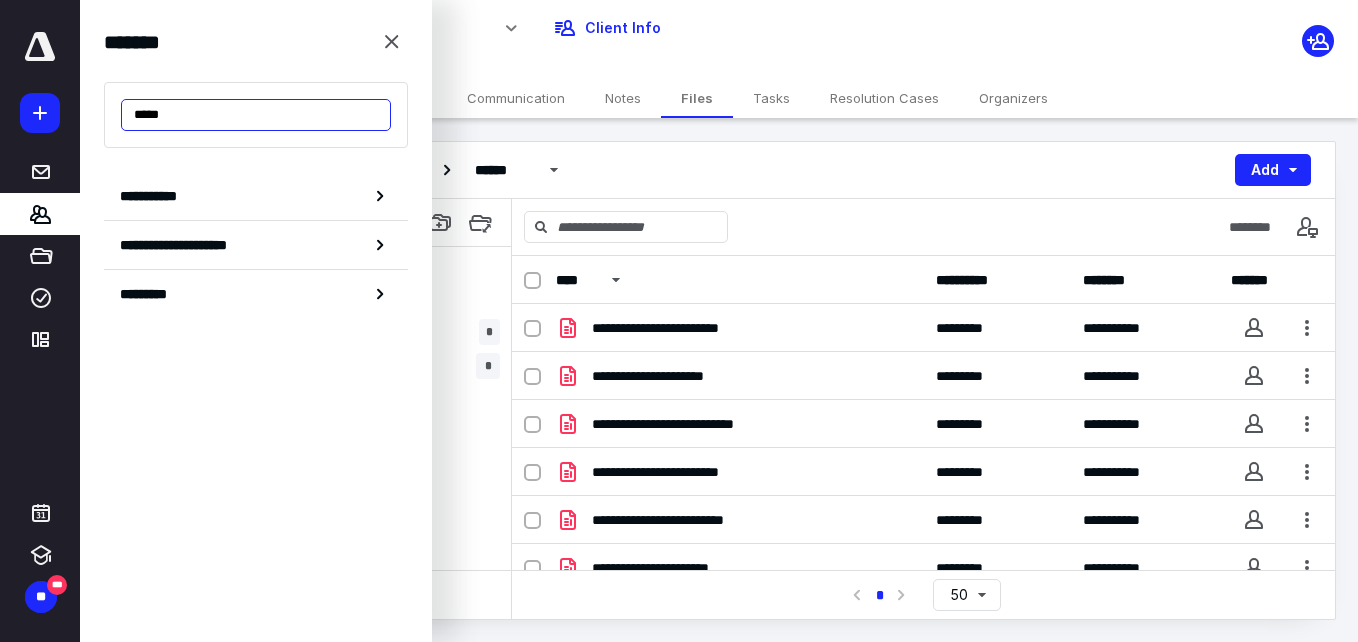click on "*****" at bounding box center [256, 115] 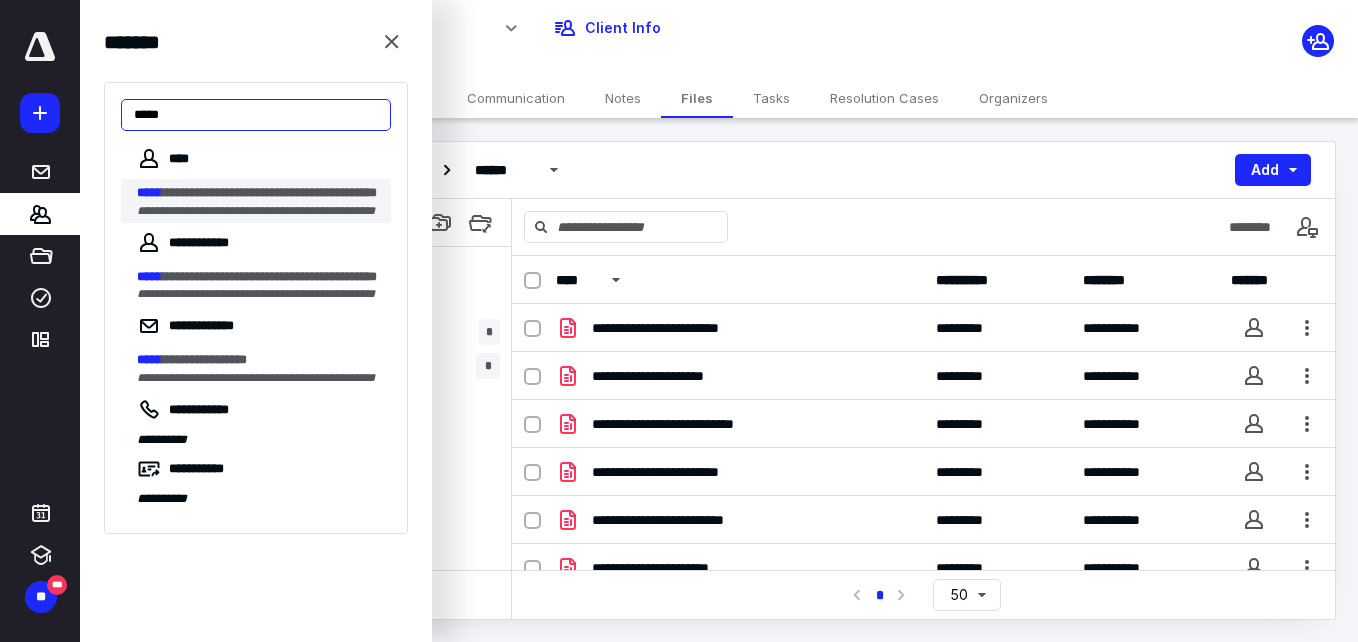 type on "*****" 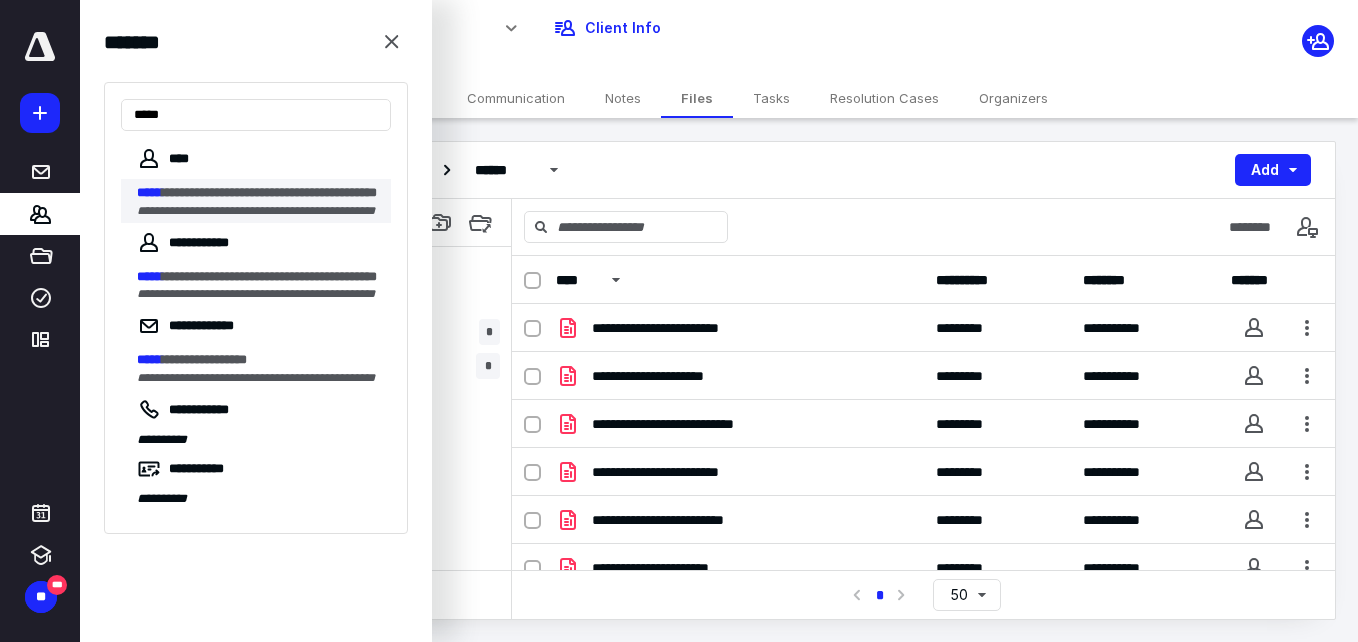 click on "**********" at bounding box center (256, 211) 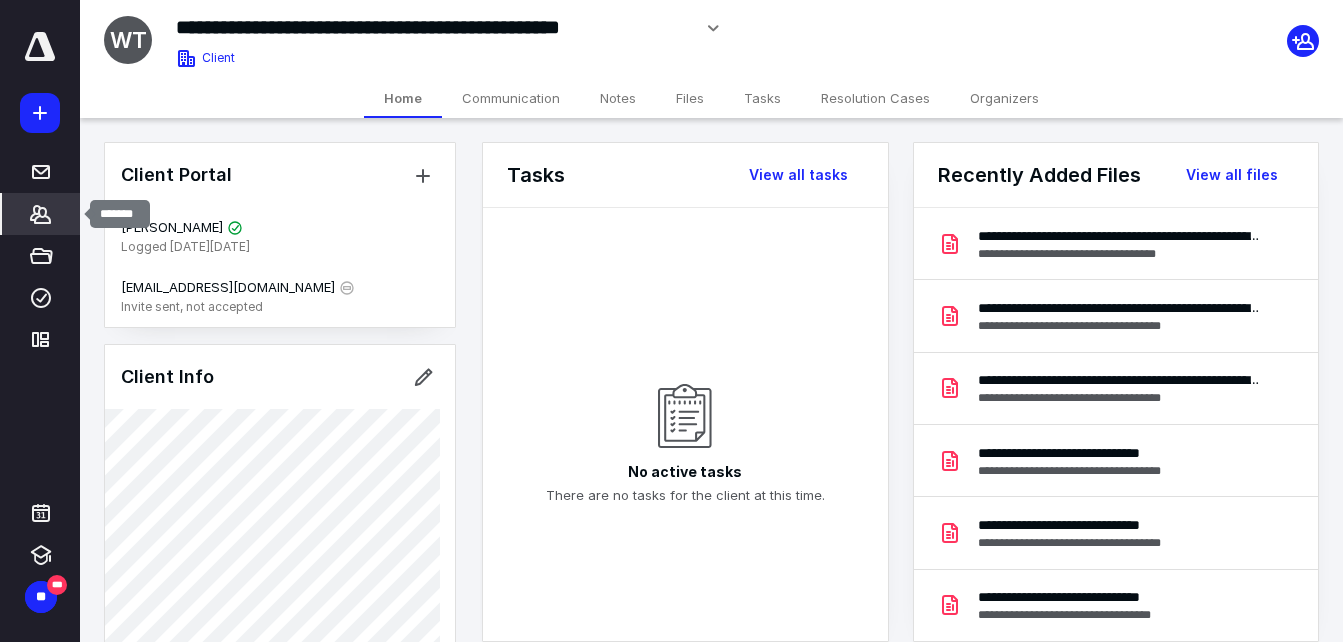 click 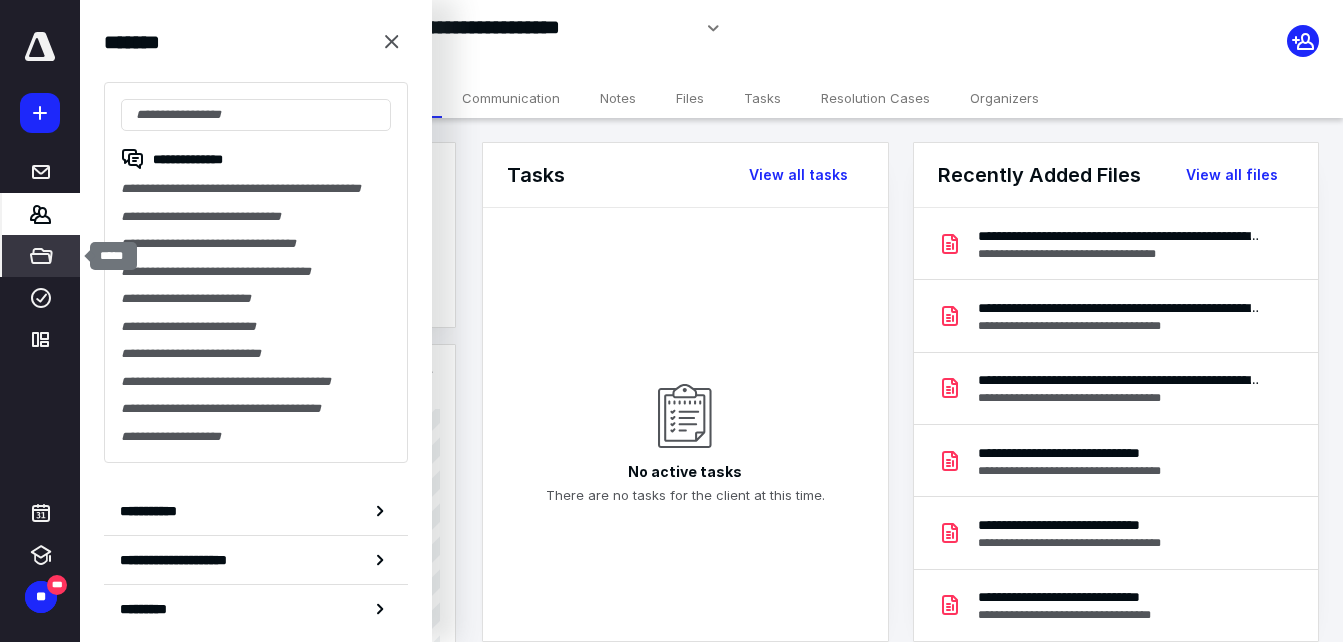 click 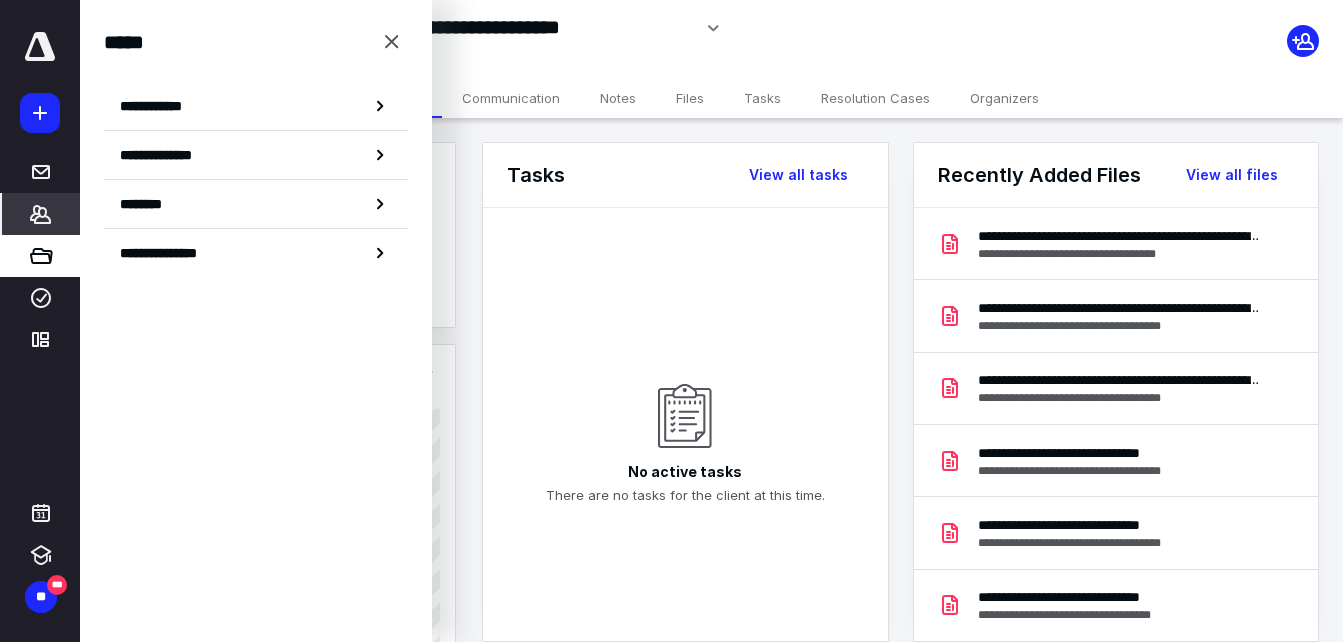 click on "Files" at bounding box center [690, 98] 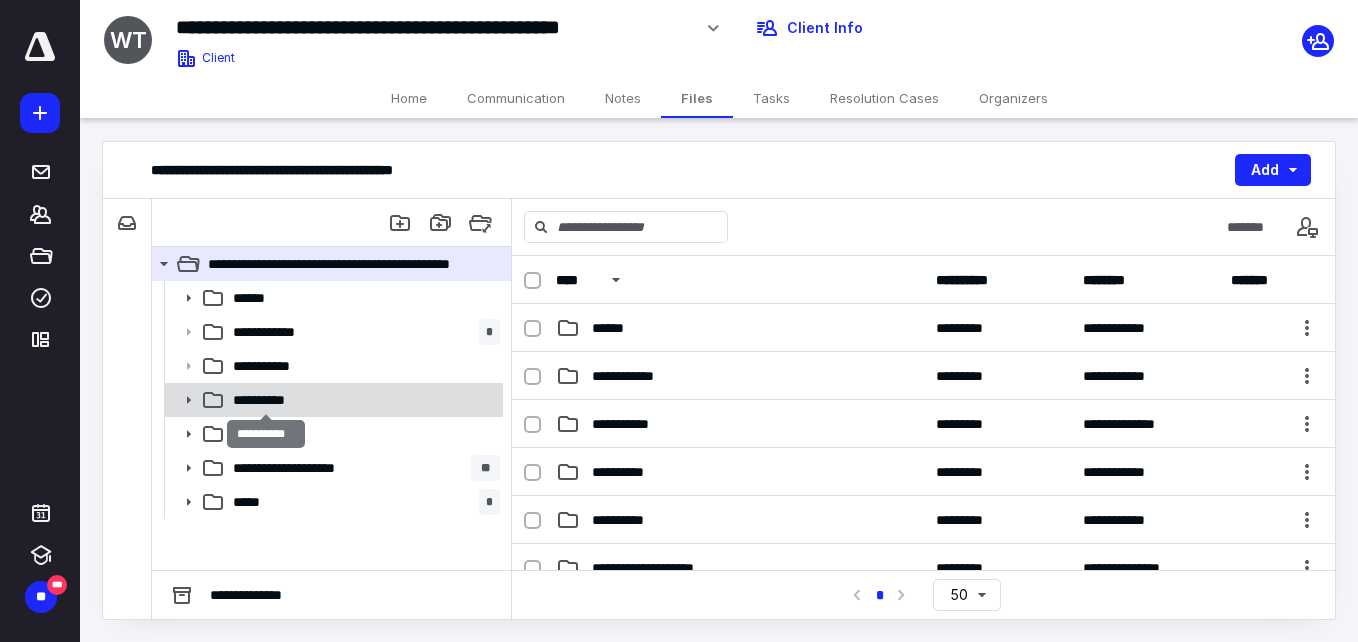 click on "**********" at bounding box center (266, 400) 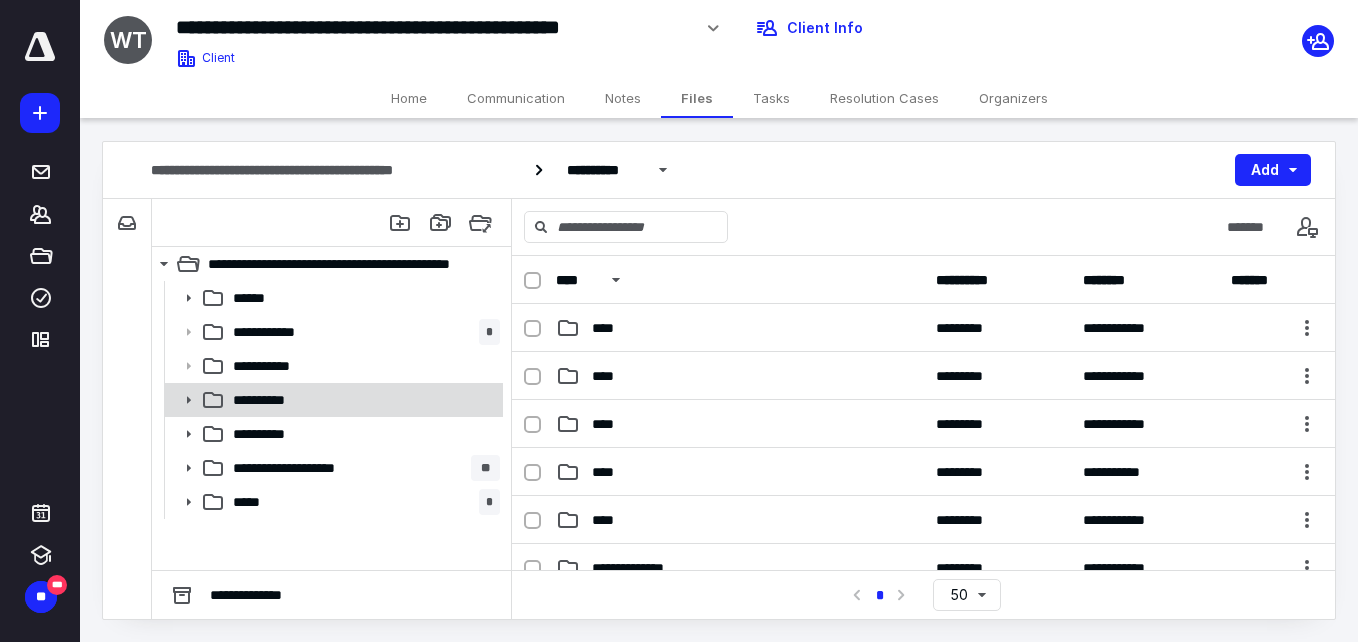 click 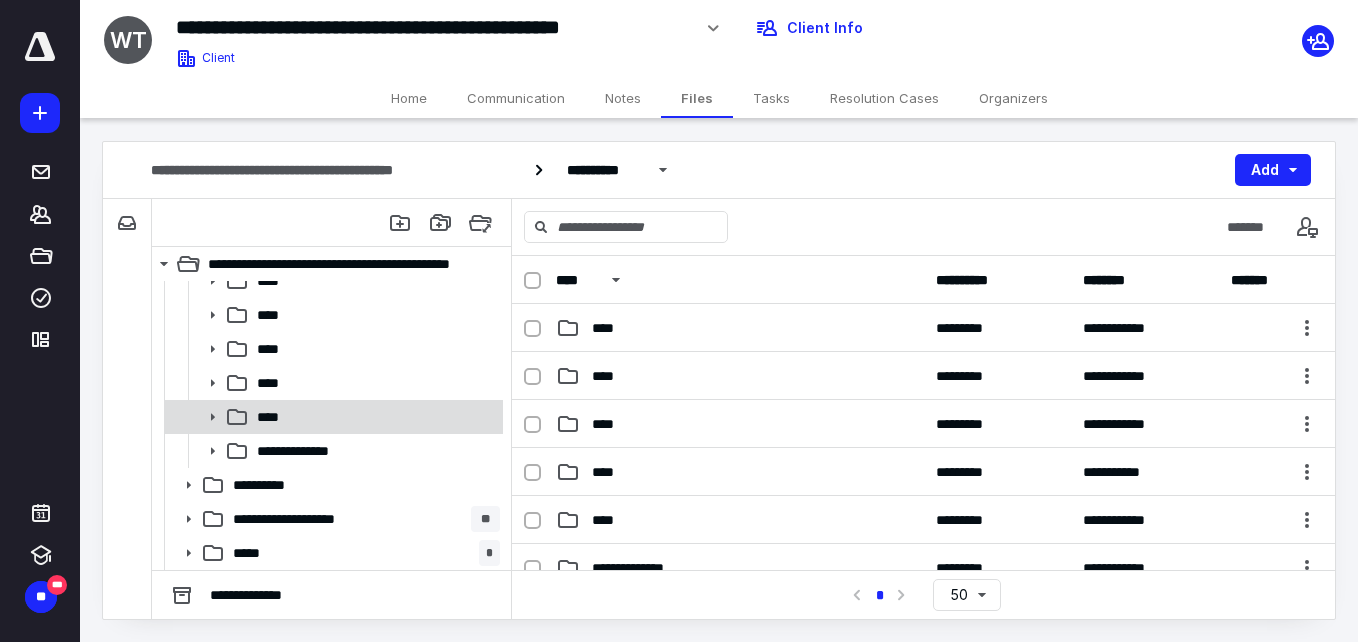 click 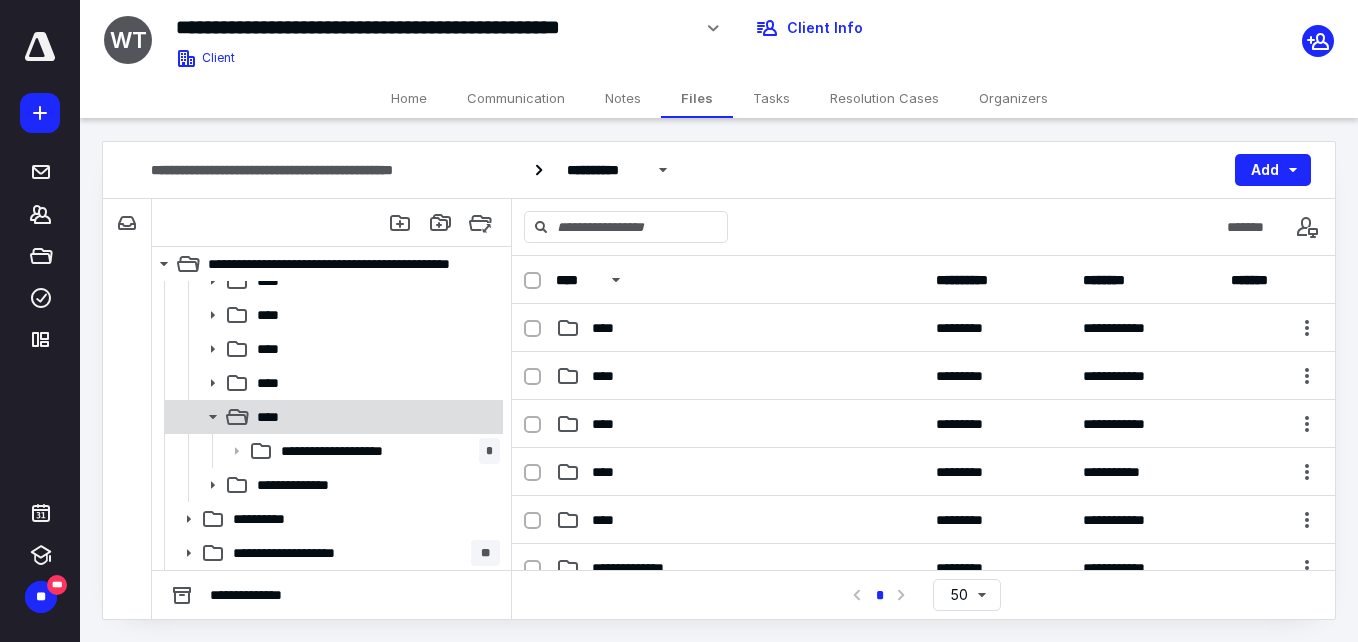 scroll, scrollTop: 187, scrollLeft: 0, axis: vertical 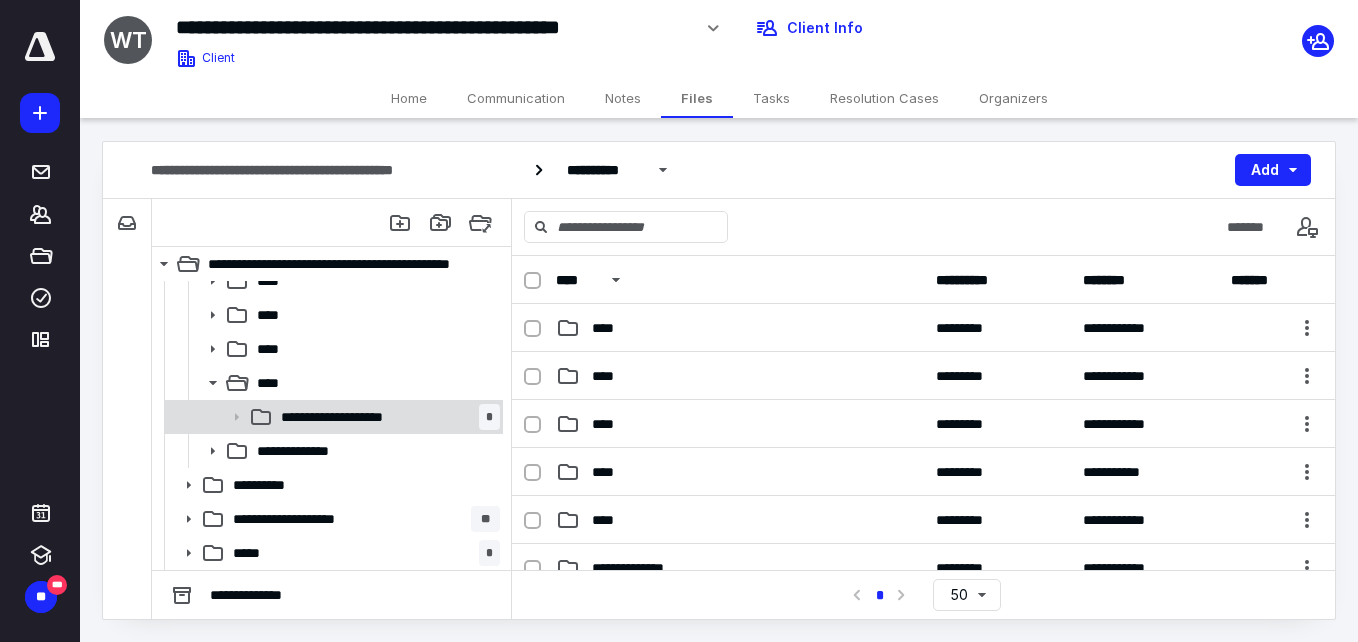 click on "**********" at bounding box center [349, 417] 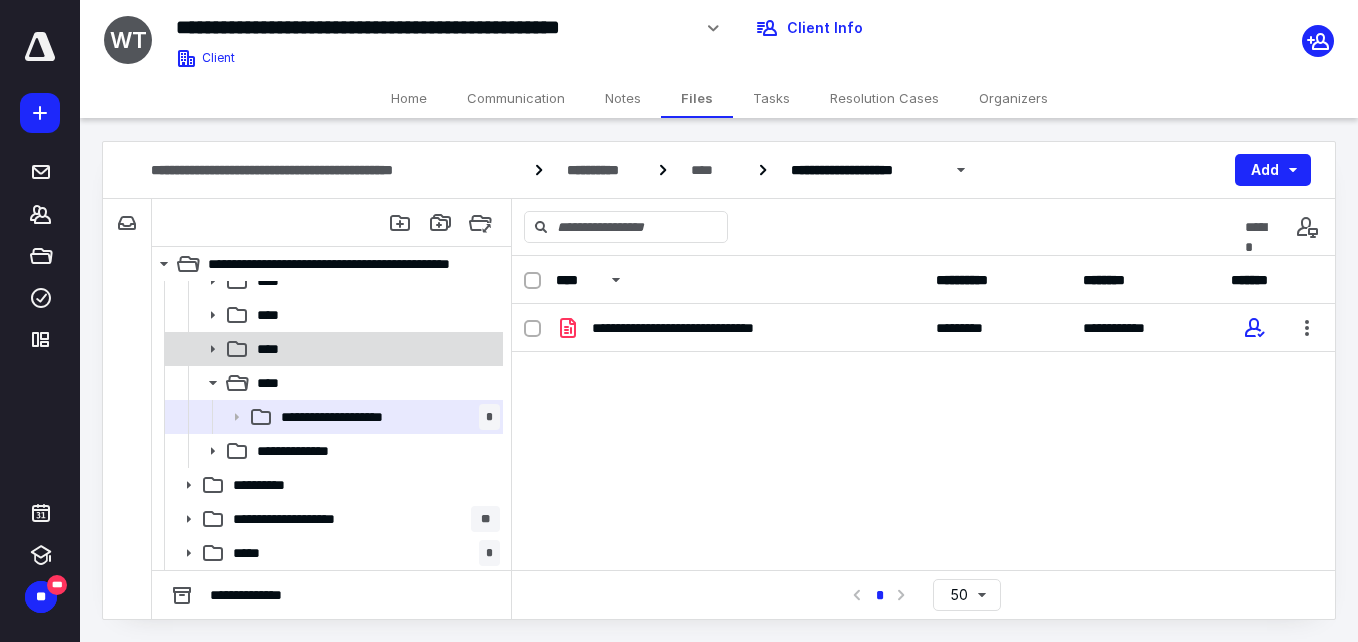 click 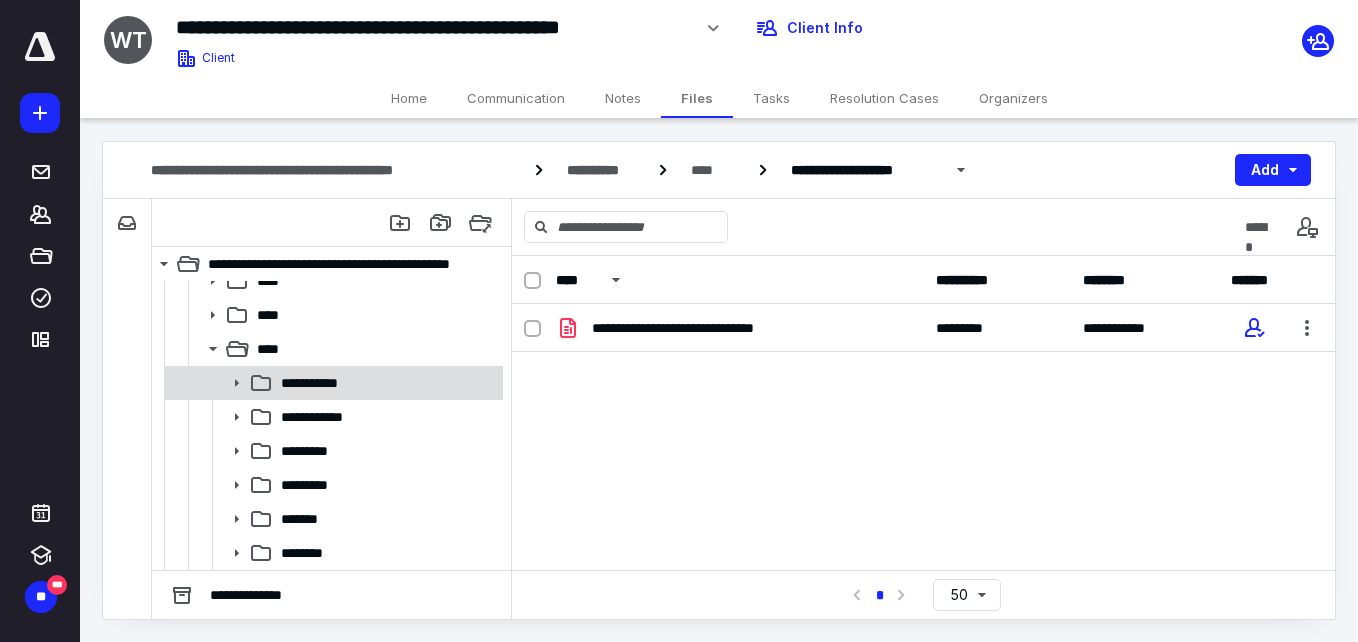 click on "**********" at bounding box center (319, 383) 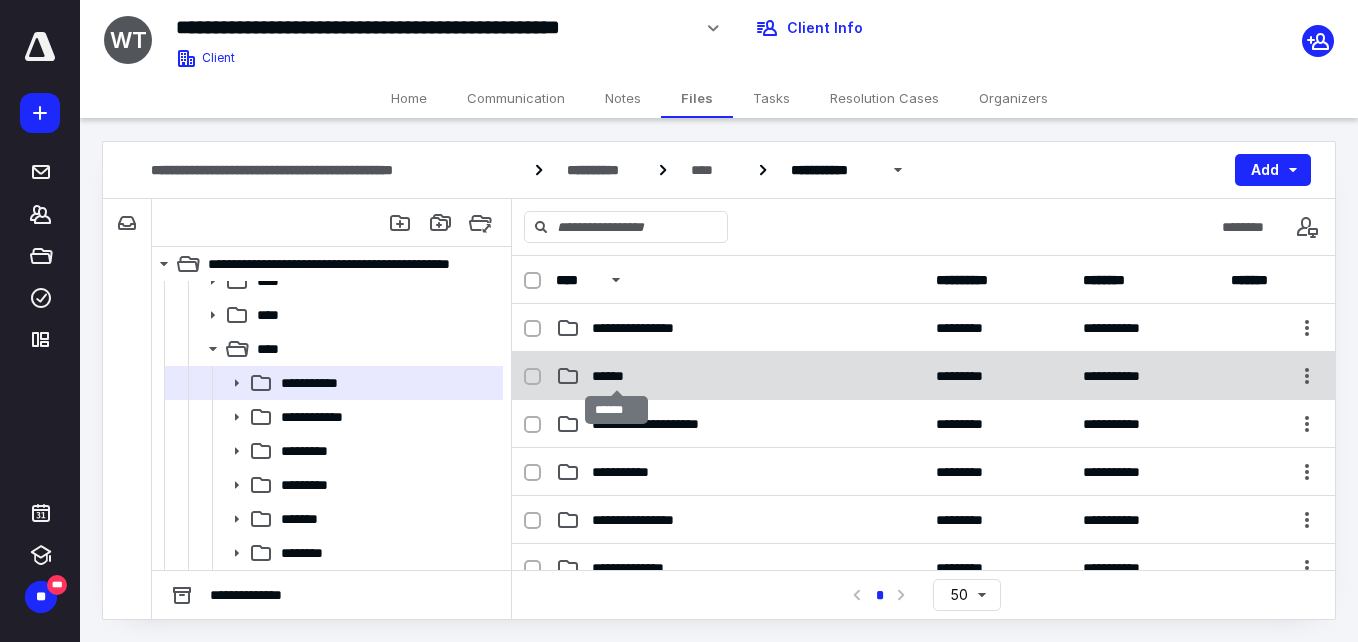 click on "******" at bounding box center (616, 376) 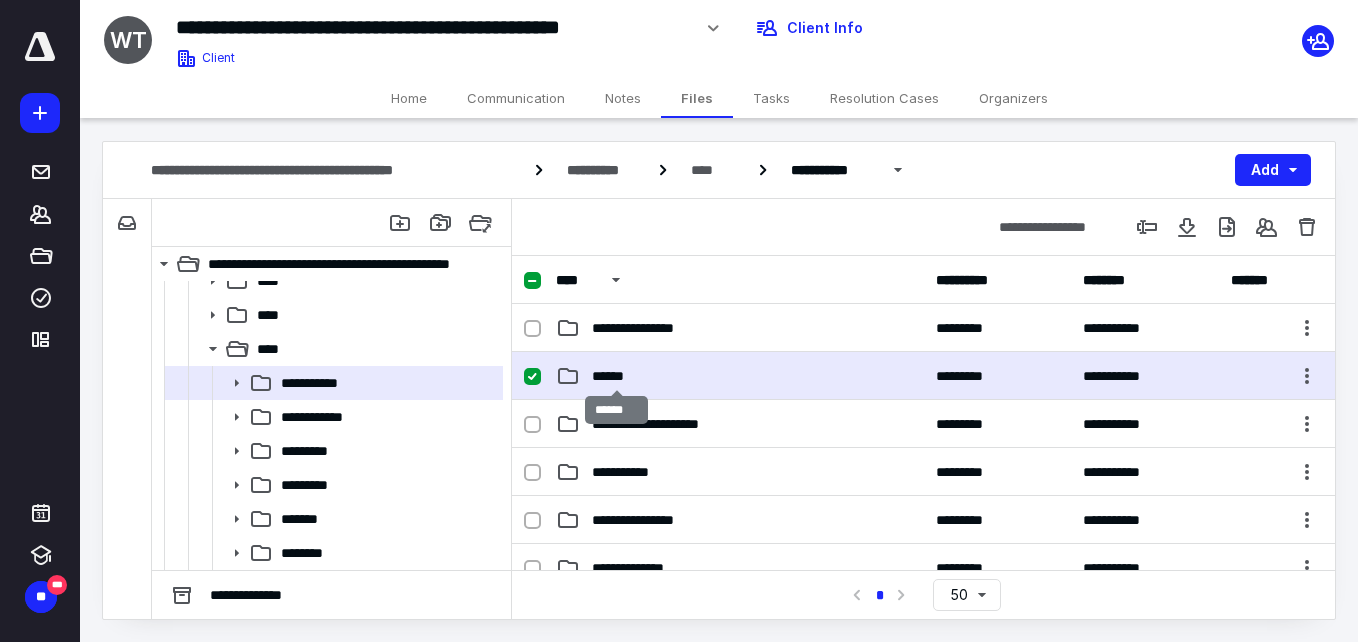 click on "******" at bounding box center [616, 376] 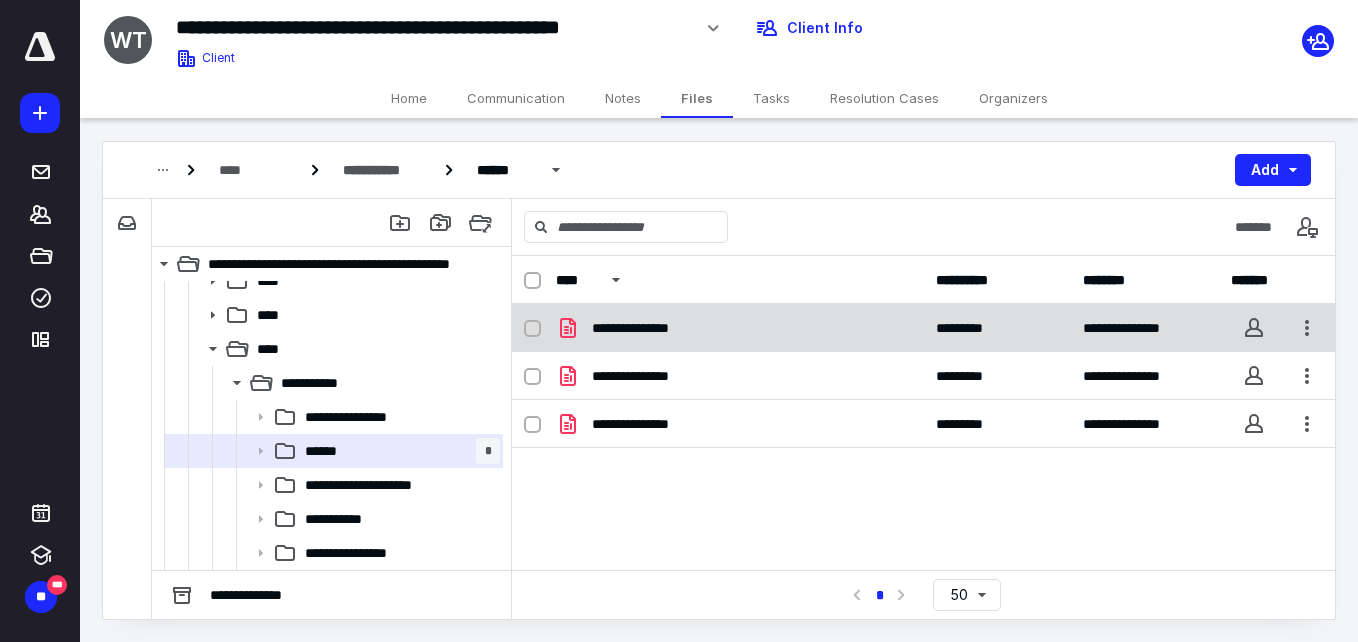 click on "**********" at bounding box center [646, 328] 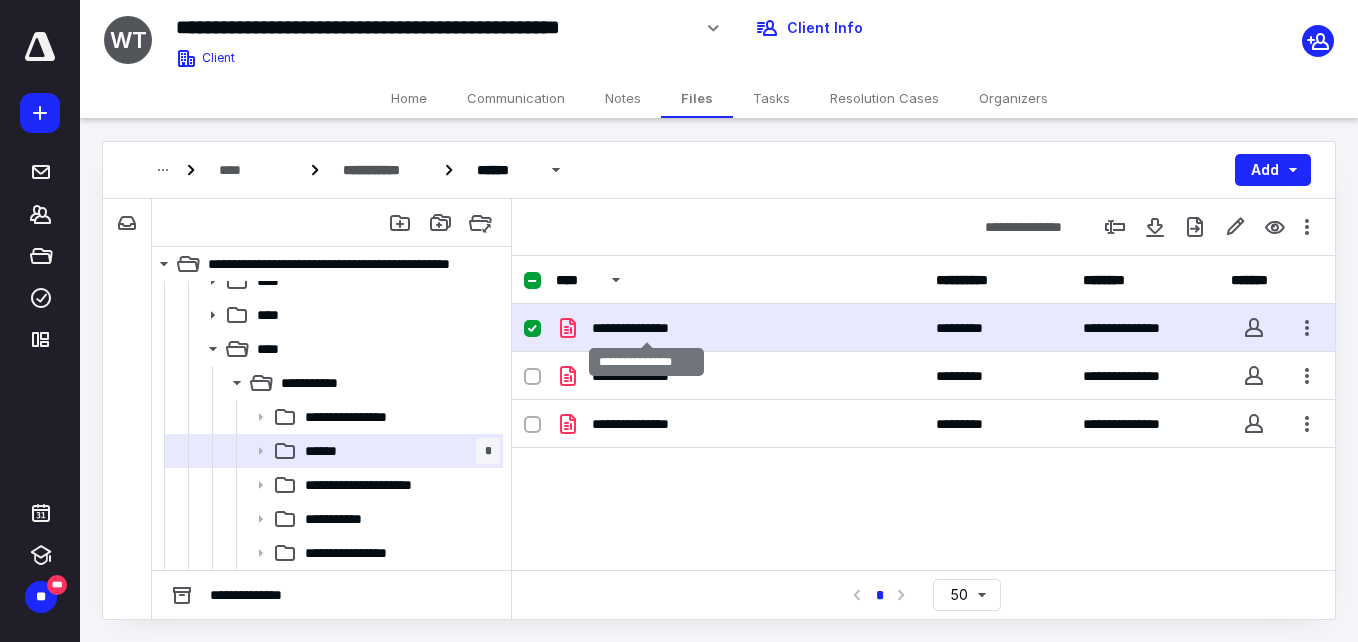 click on "**********" at bounding box center (646, 328) 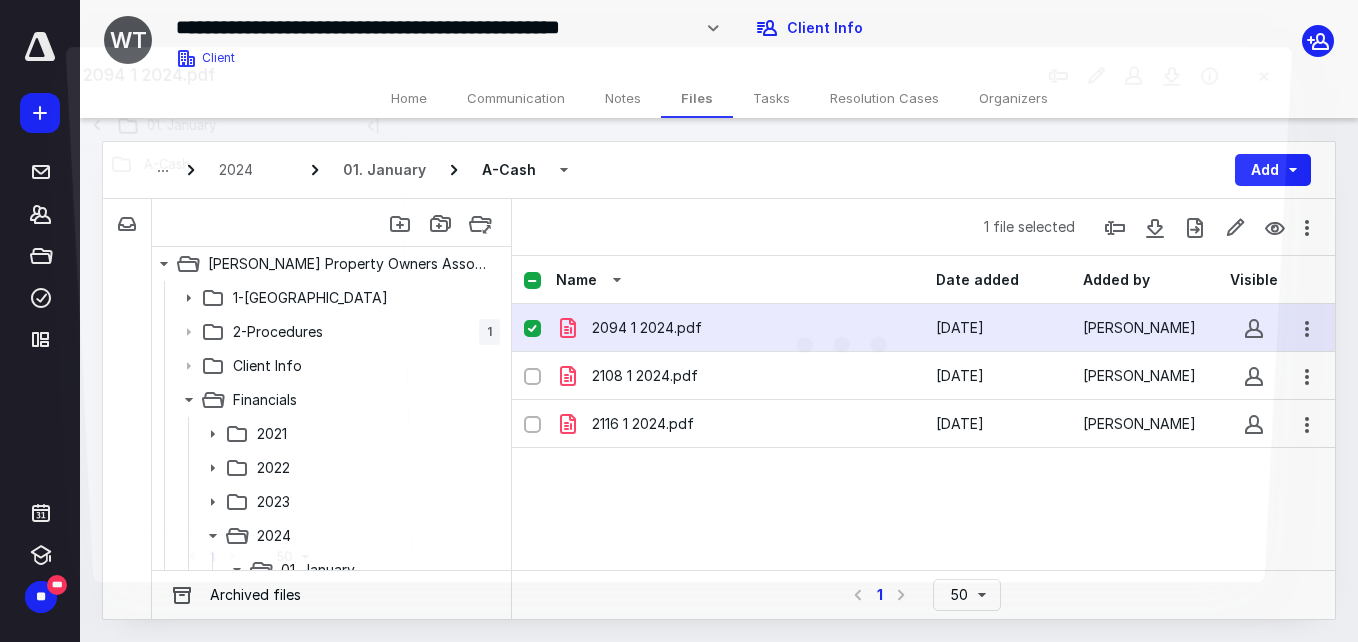 scroll, scrollTop: 187, scrollLeft: 0, axis: vertical 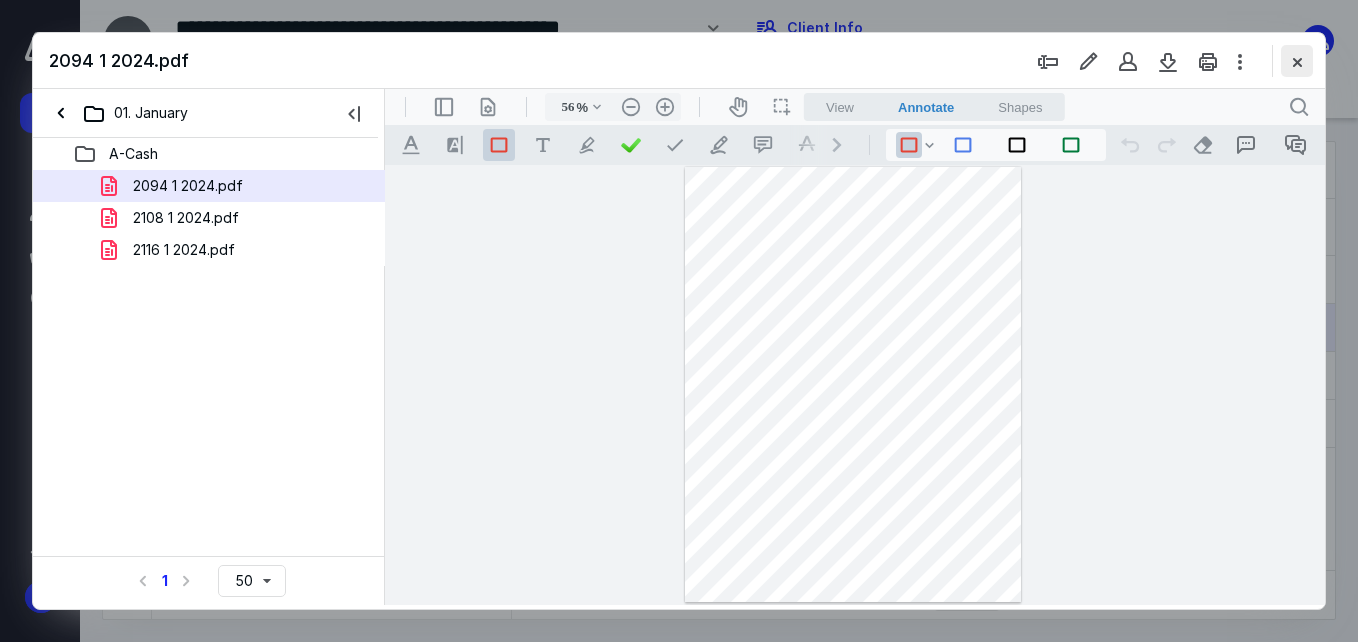 click at bounding box center [1297, 61] 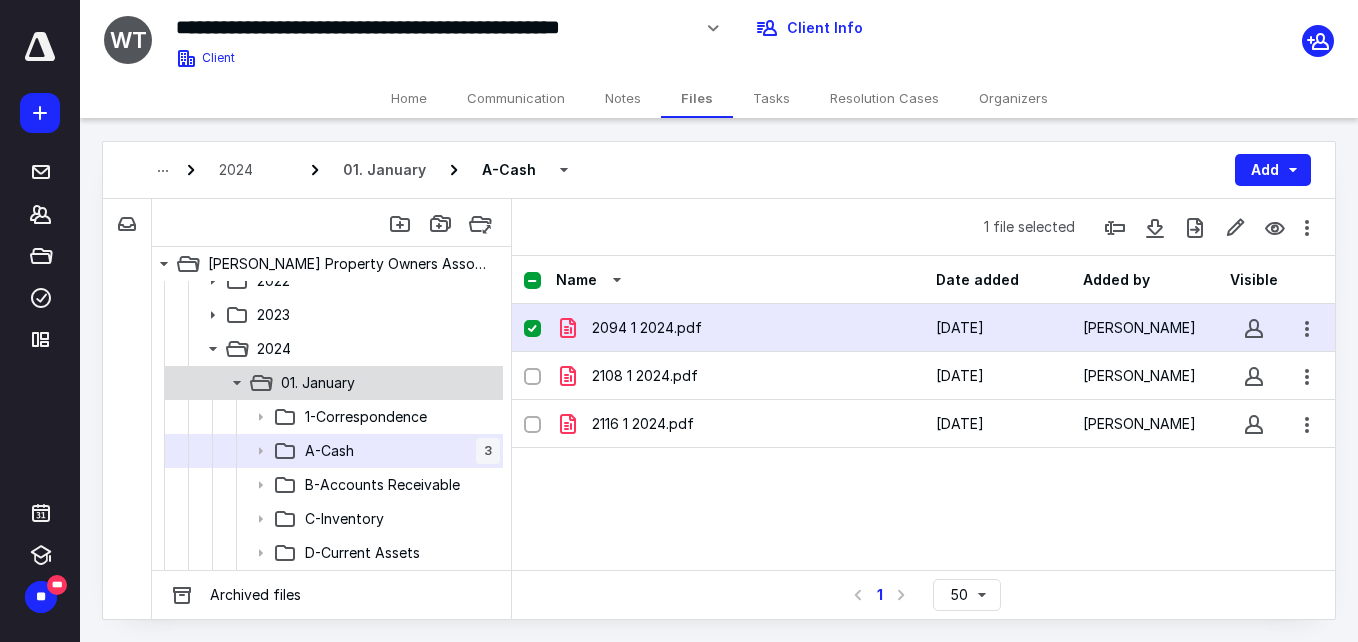 click 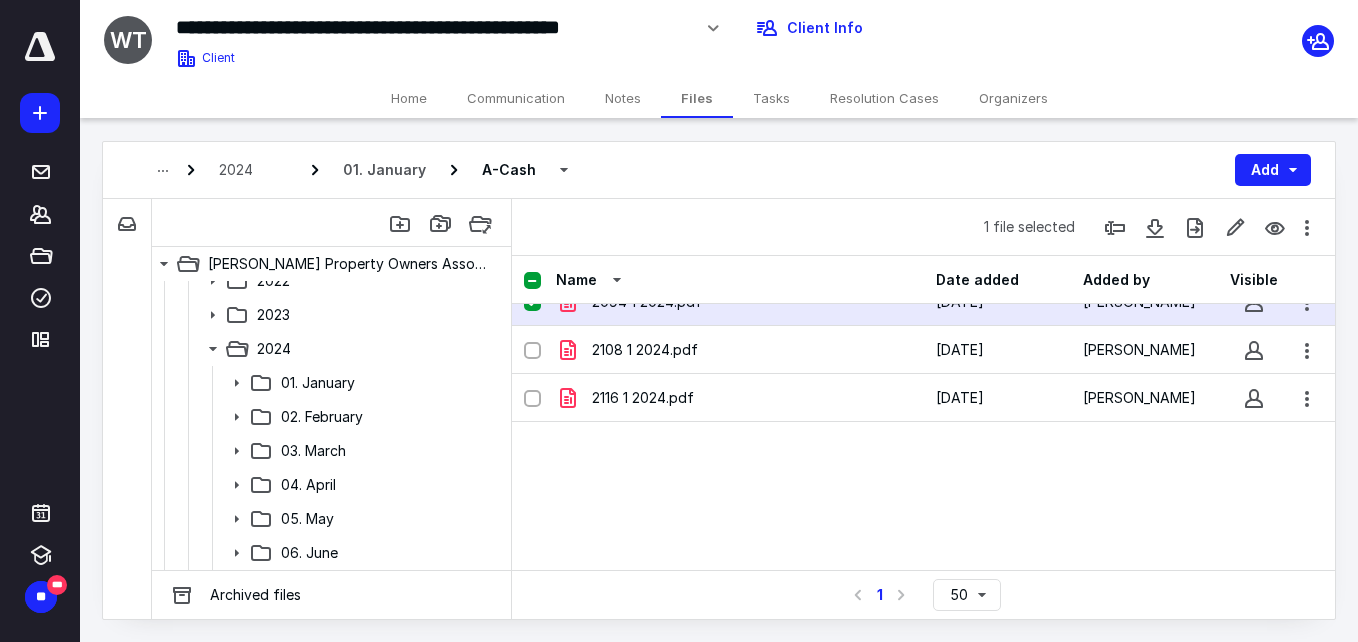 scroll, scrollTop: 34, scrollLeft: 0, axis: vertical 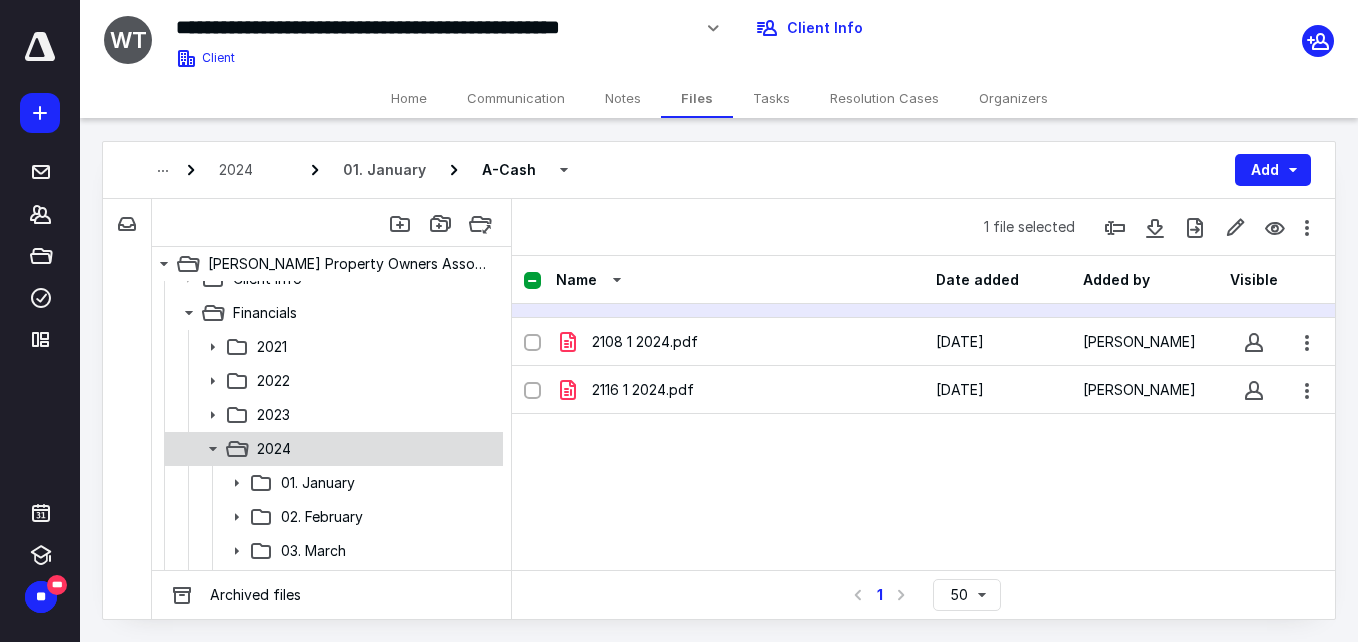 click 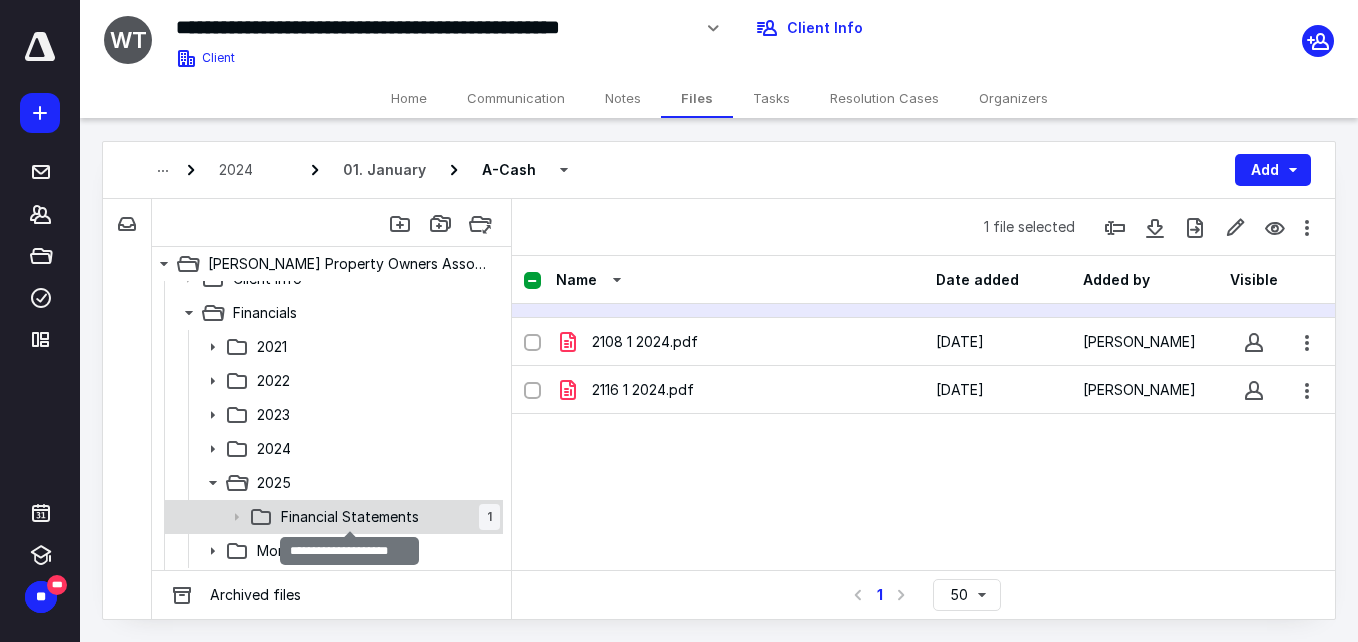 click on "Financial Statements" at bounding box center (350, 517) 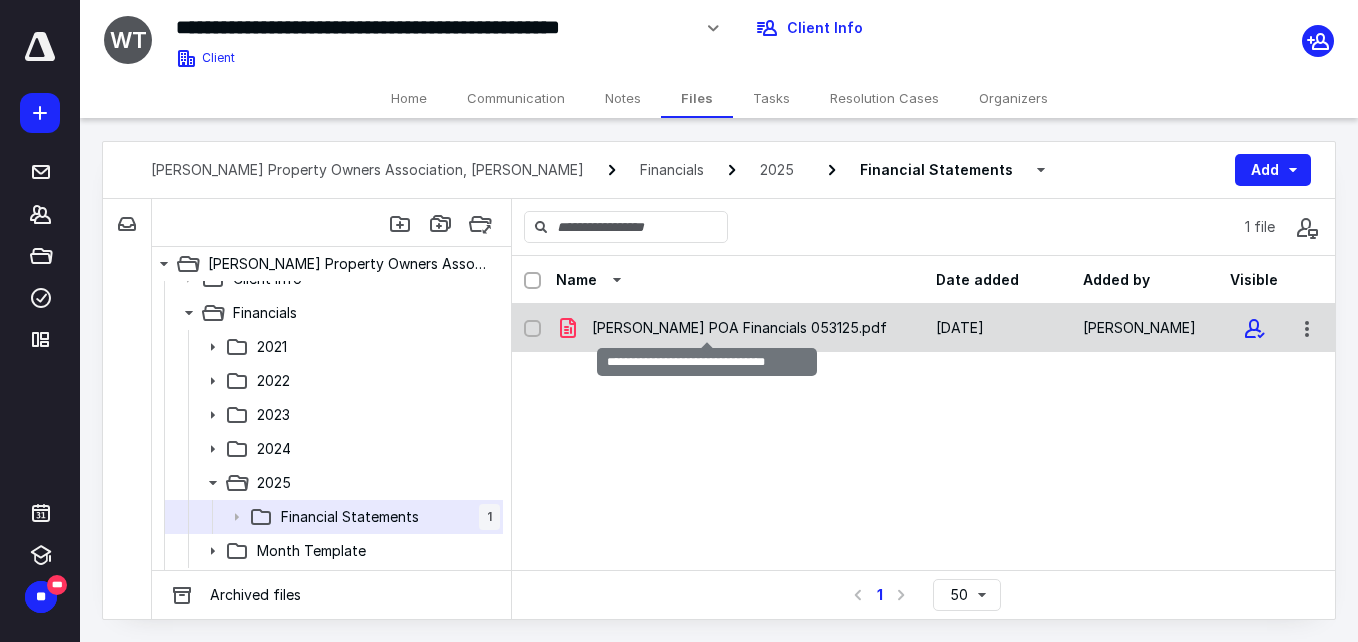 click on "[PERSON_NAME] POA Financials 053125.pdf" at bounding box center [739, 328] 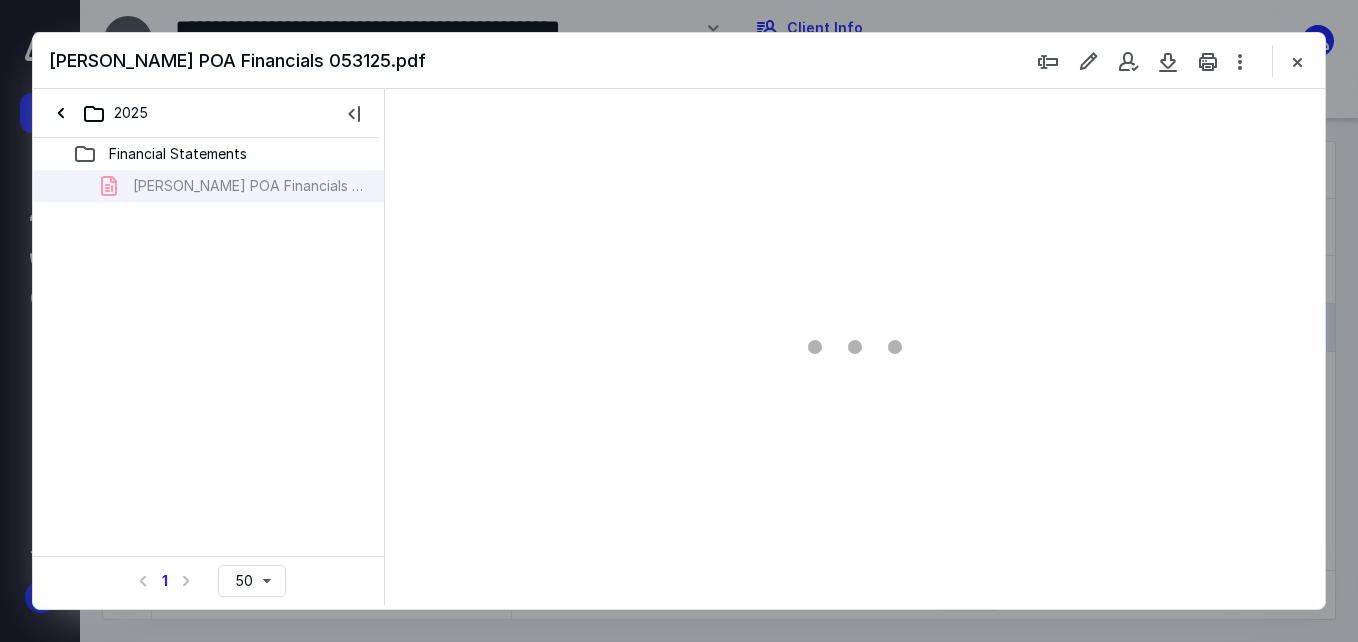 scroll, scrollTop: 0, scrollLeft: 0, axis: both 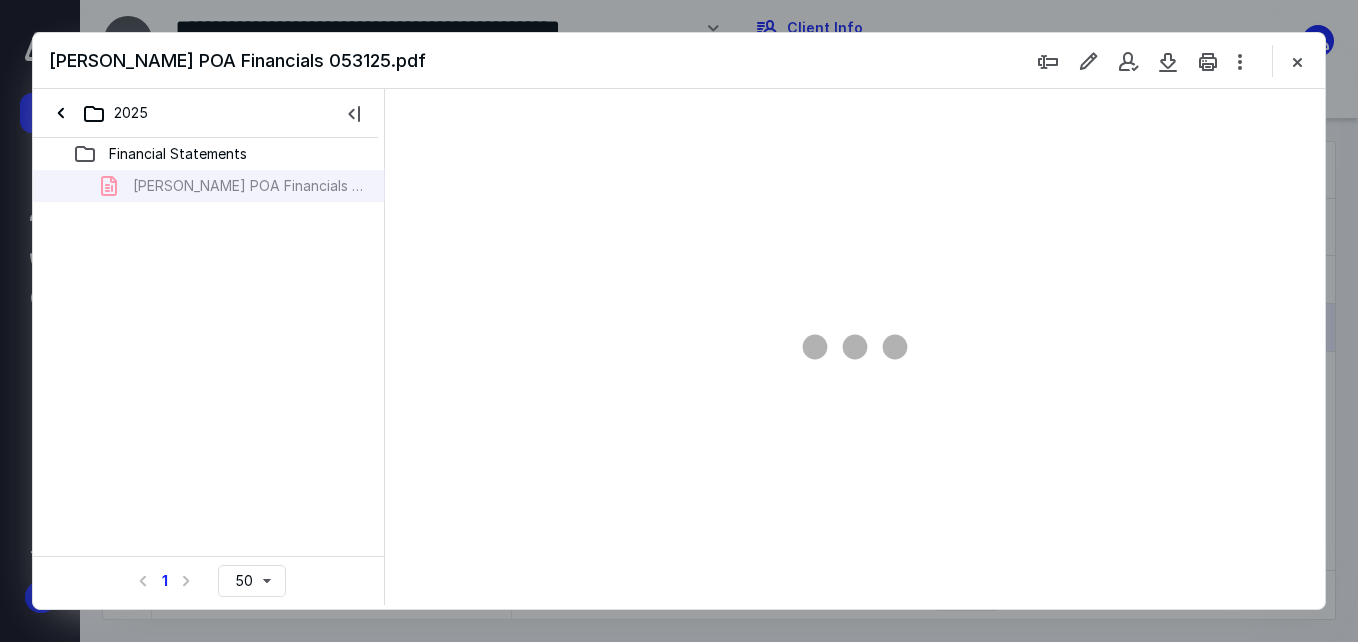 type on "56" 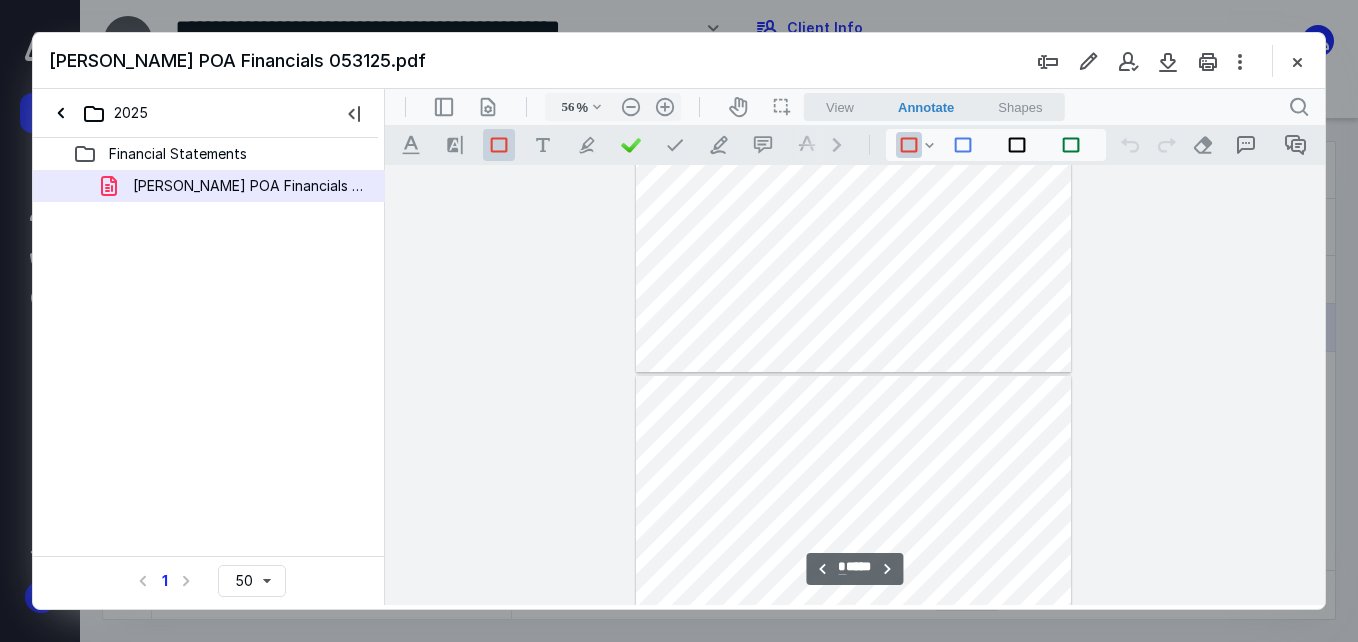 type on "*" 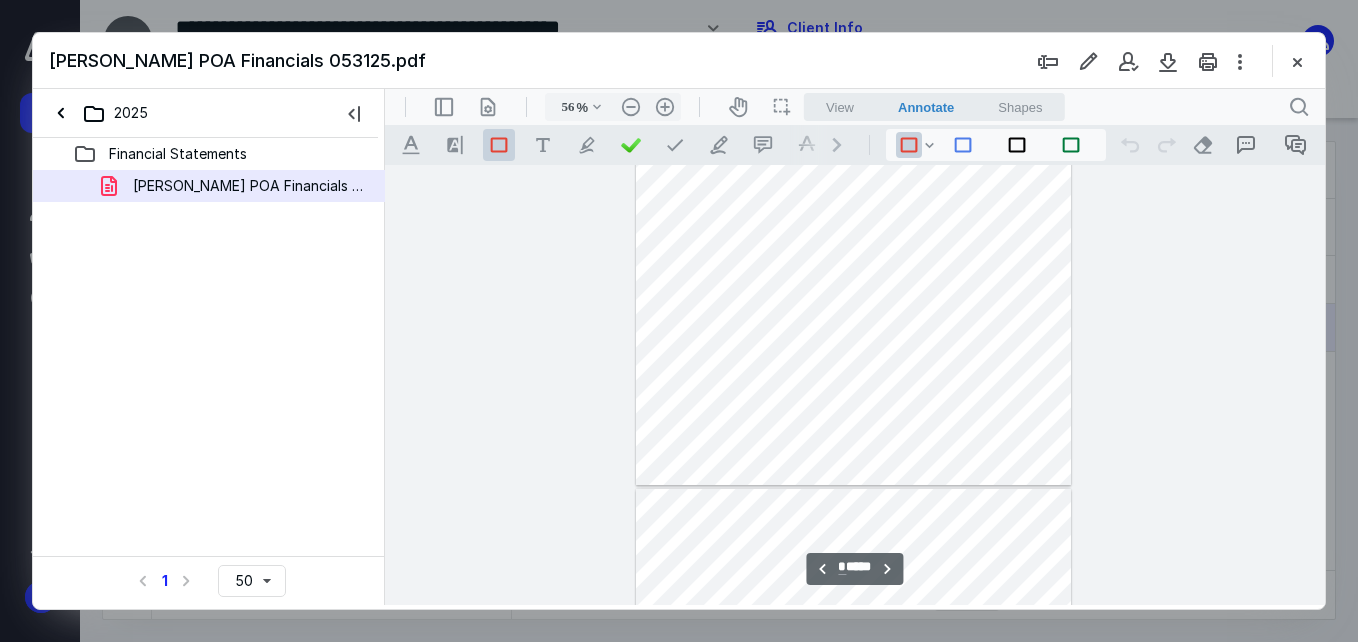 scroll, scrollTop: 800, scrollLeft: 0, axis: vertical 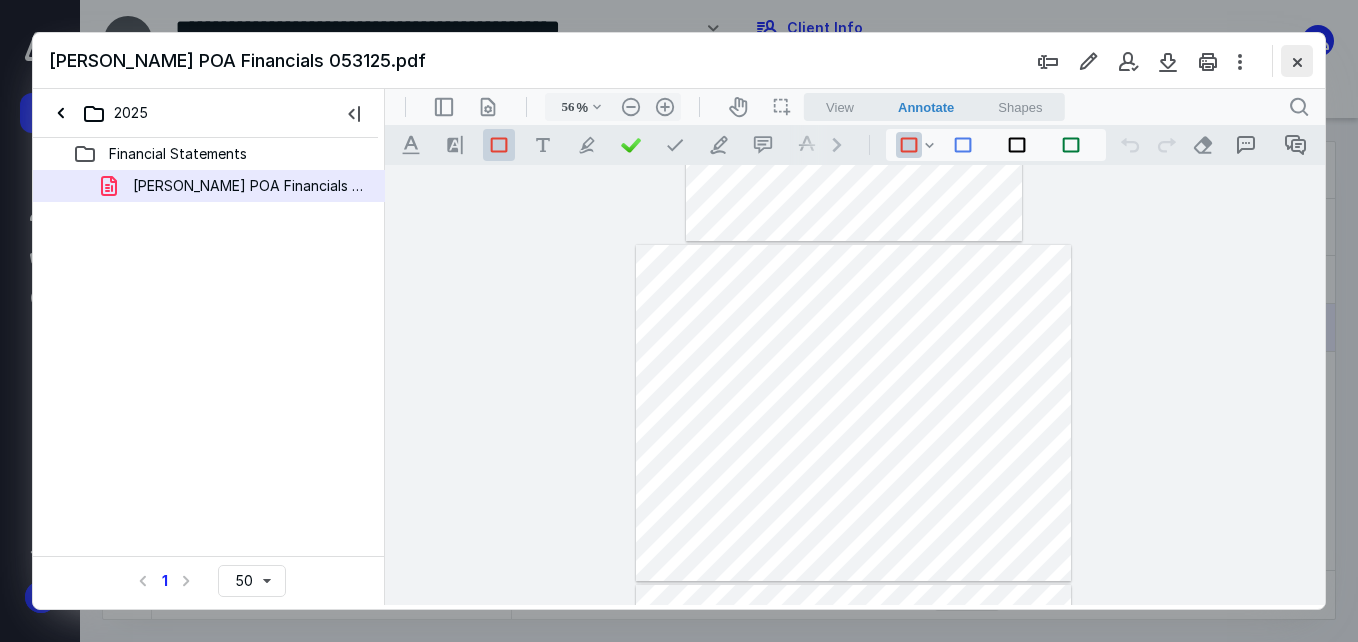 click at bounding box center (1297, 61) 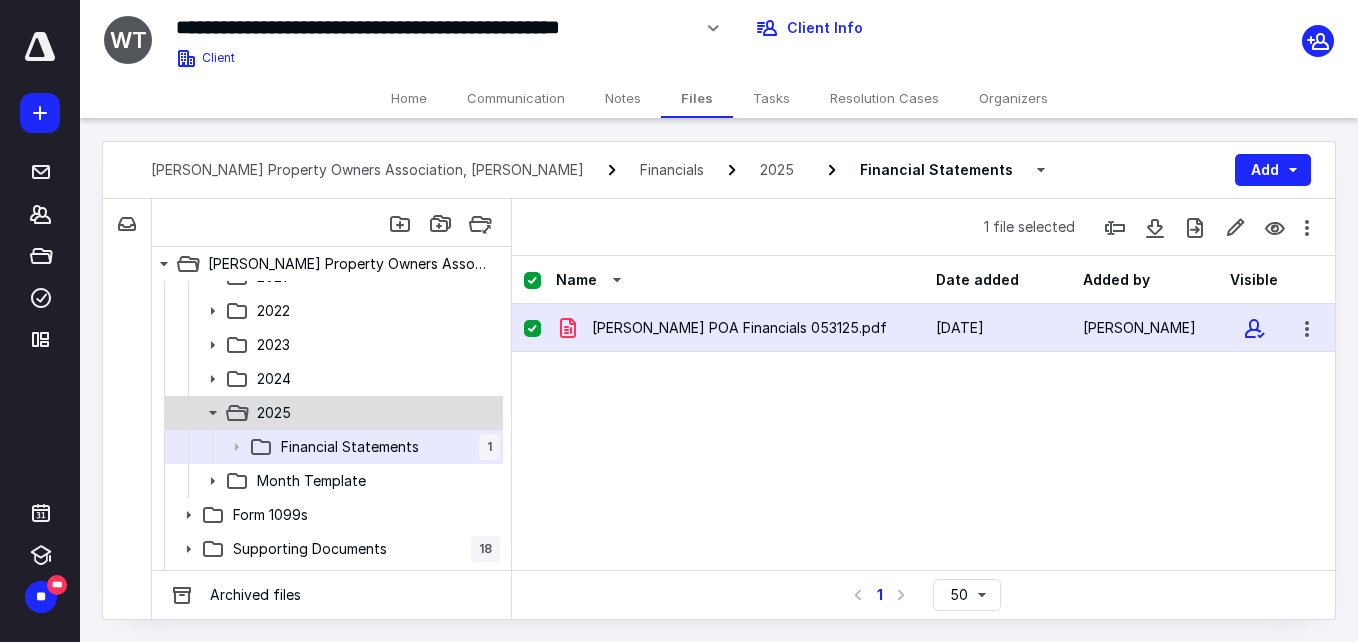 scroll, scrollTop: 187, scrollLeft: 0, axis: vertical 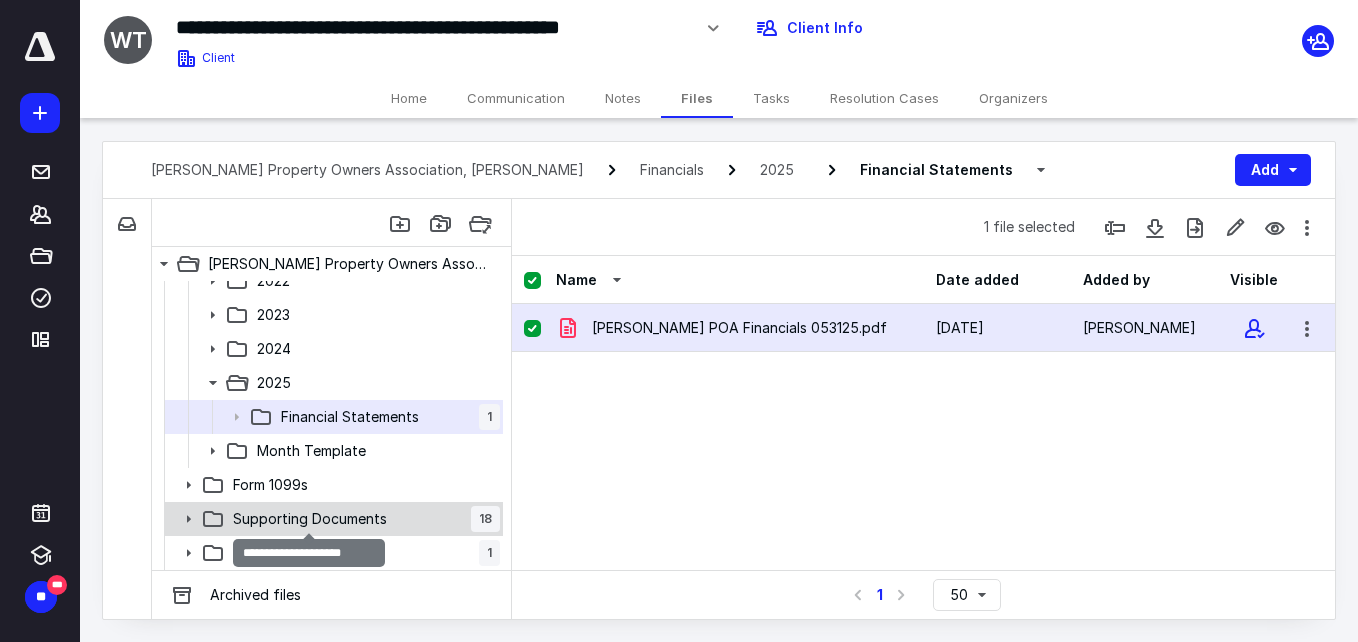 click on "Supporting Documents" at bounding box center (310, 519) 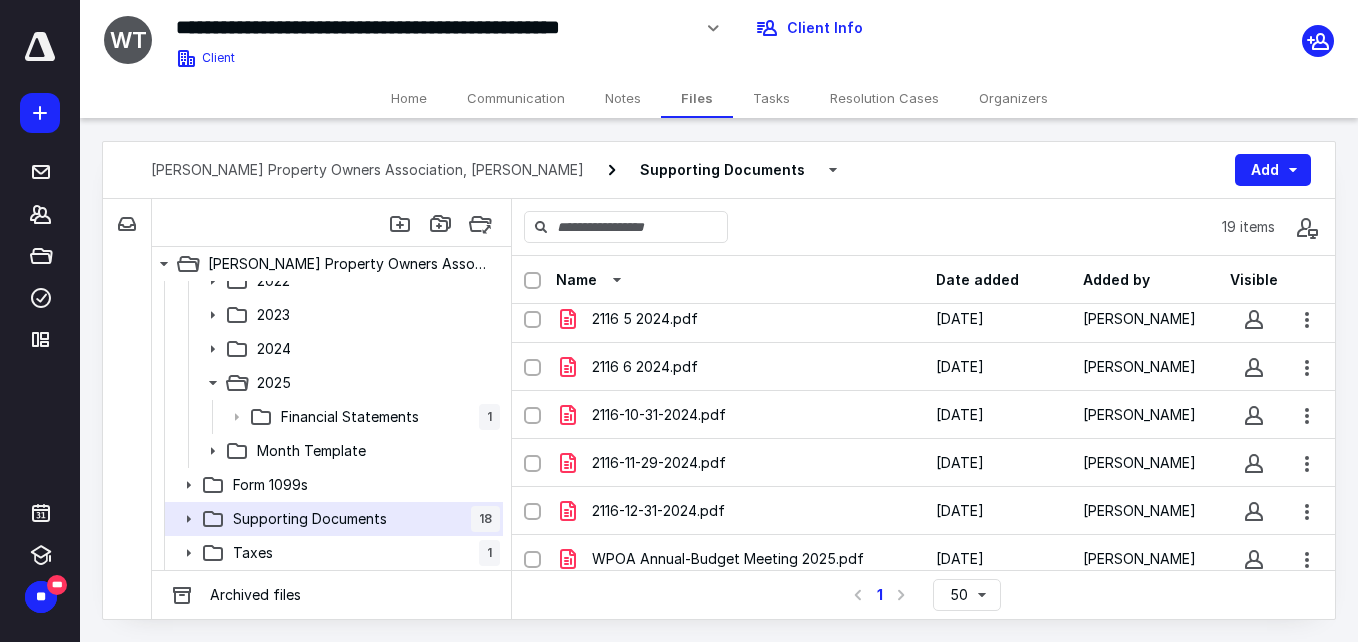 scroll, scrollTop: 646, scrollLeft: 0, axis: vertical 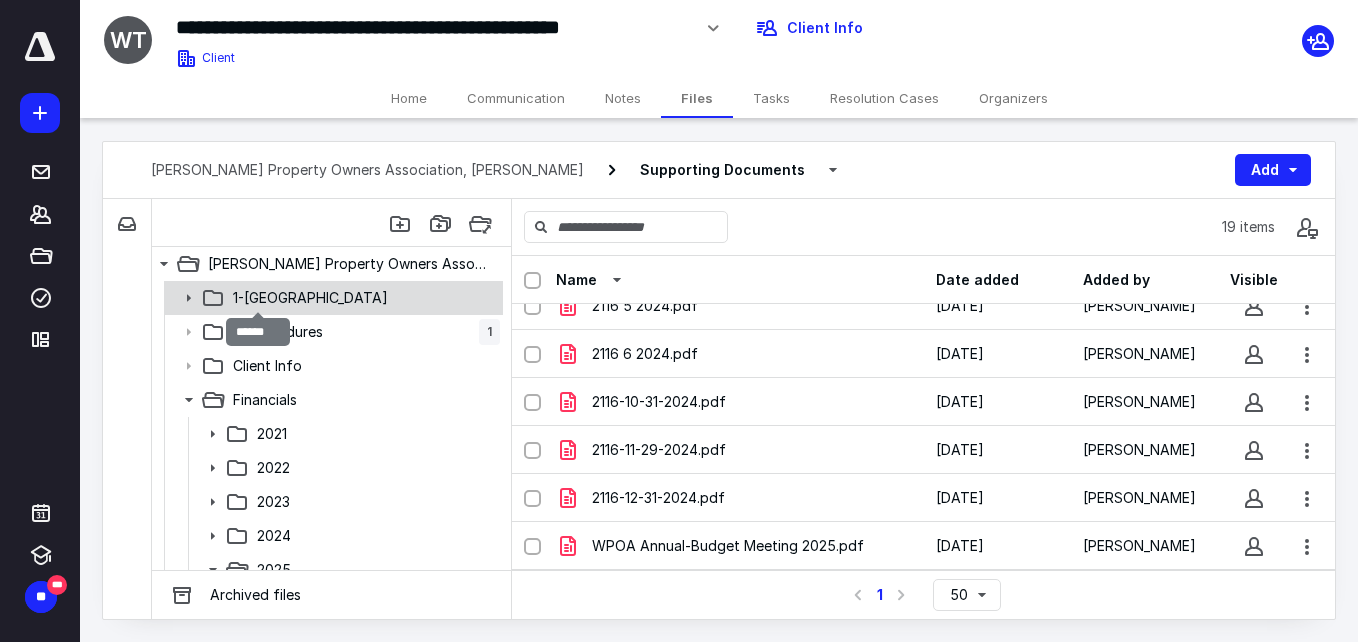 click on "1-[GEOGRAPHIC_DATA]" at bounding box center [310, 298] 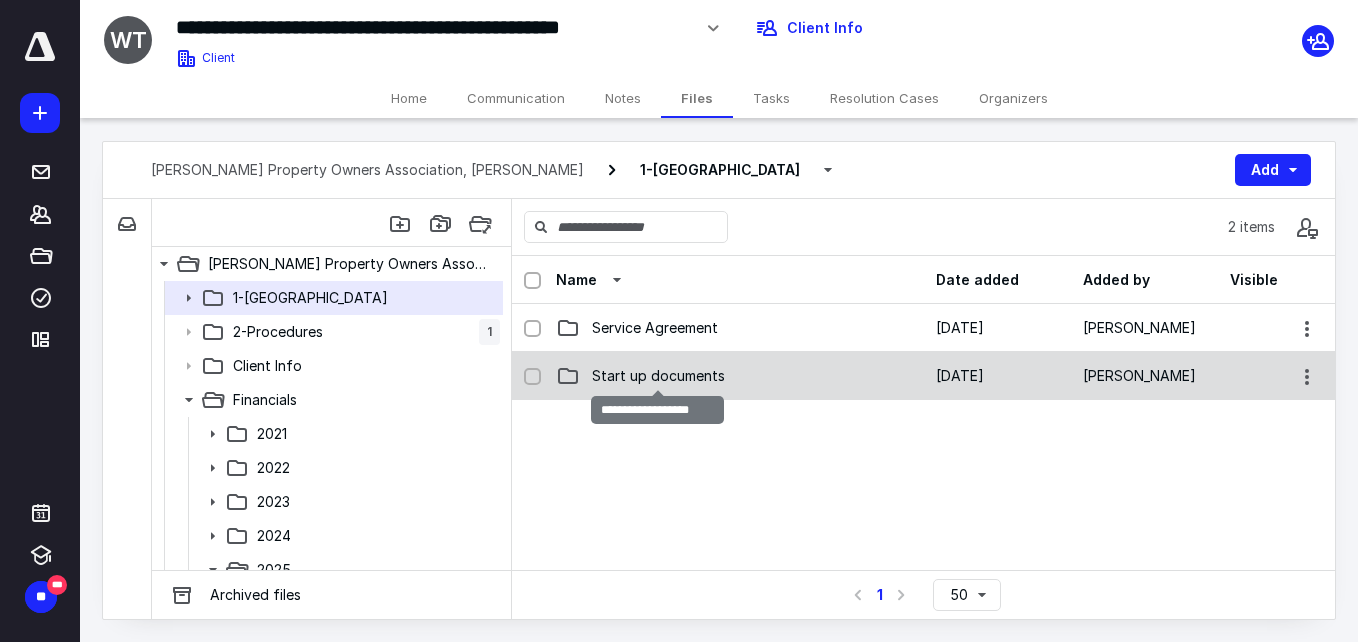 click on "Start up documents" at bounding box center [658, 376] 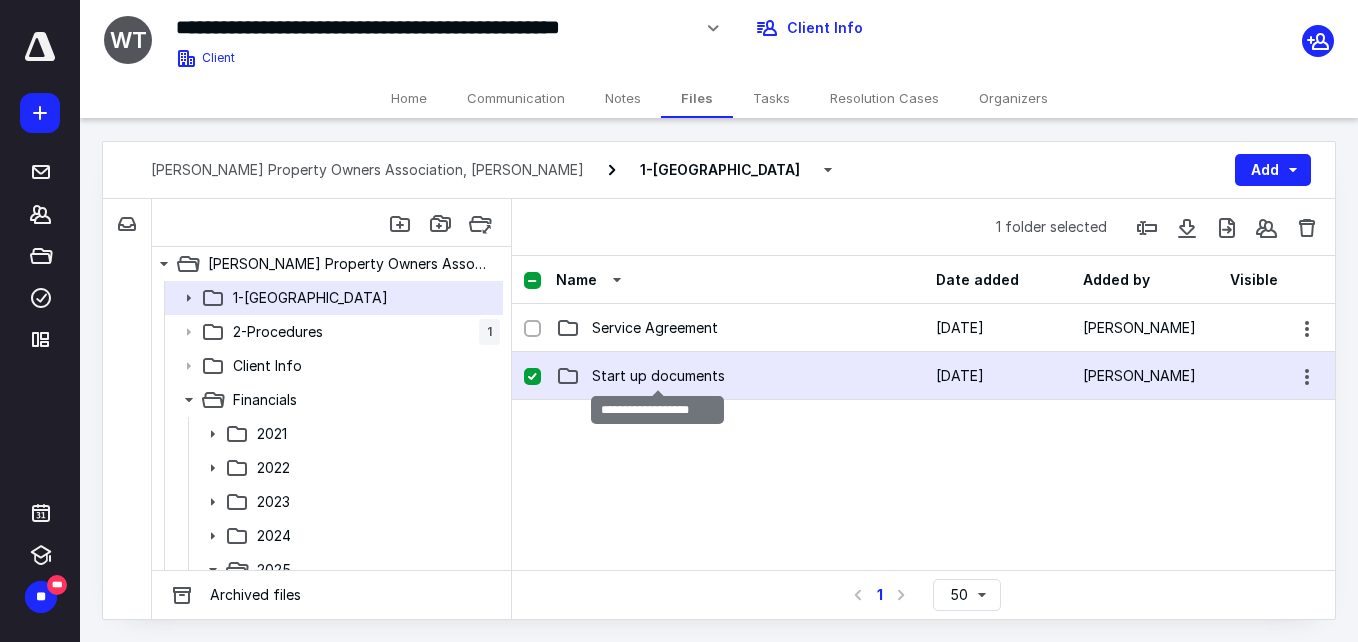 click on "Start up documents" at bounding box center (658, 376) 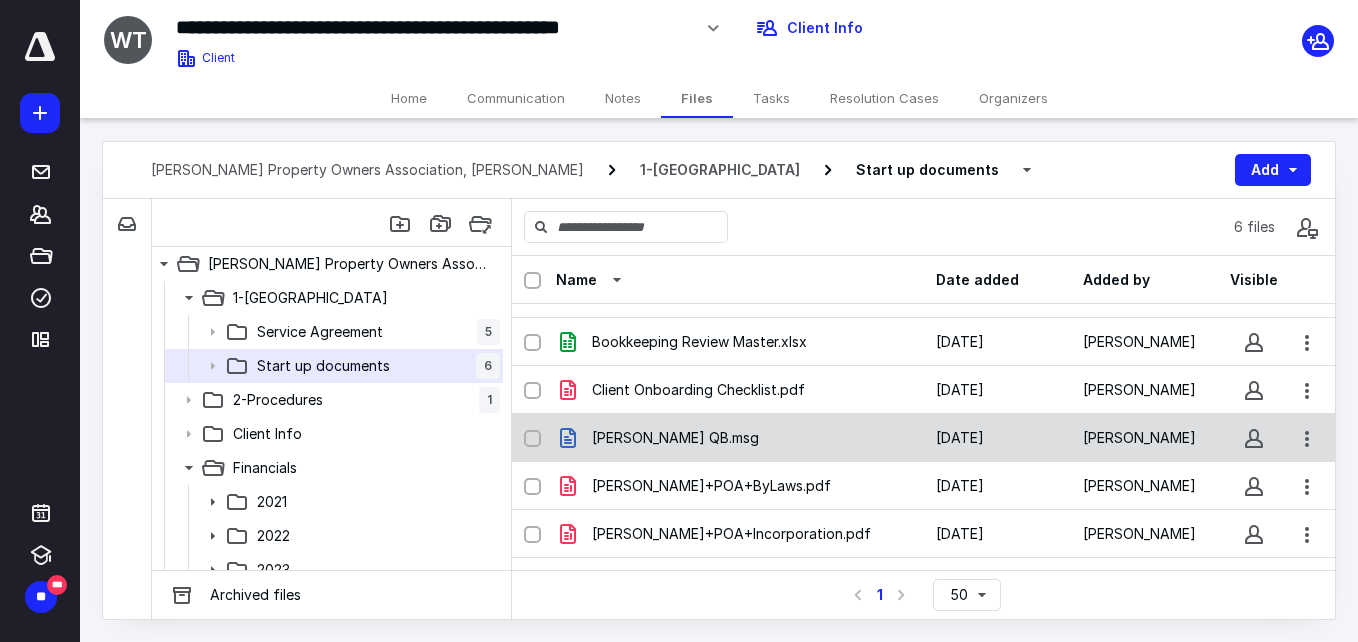 scroll, scrollTop: 0, scrollLeft: 0, axis: both 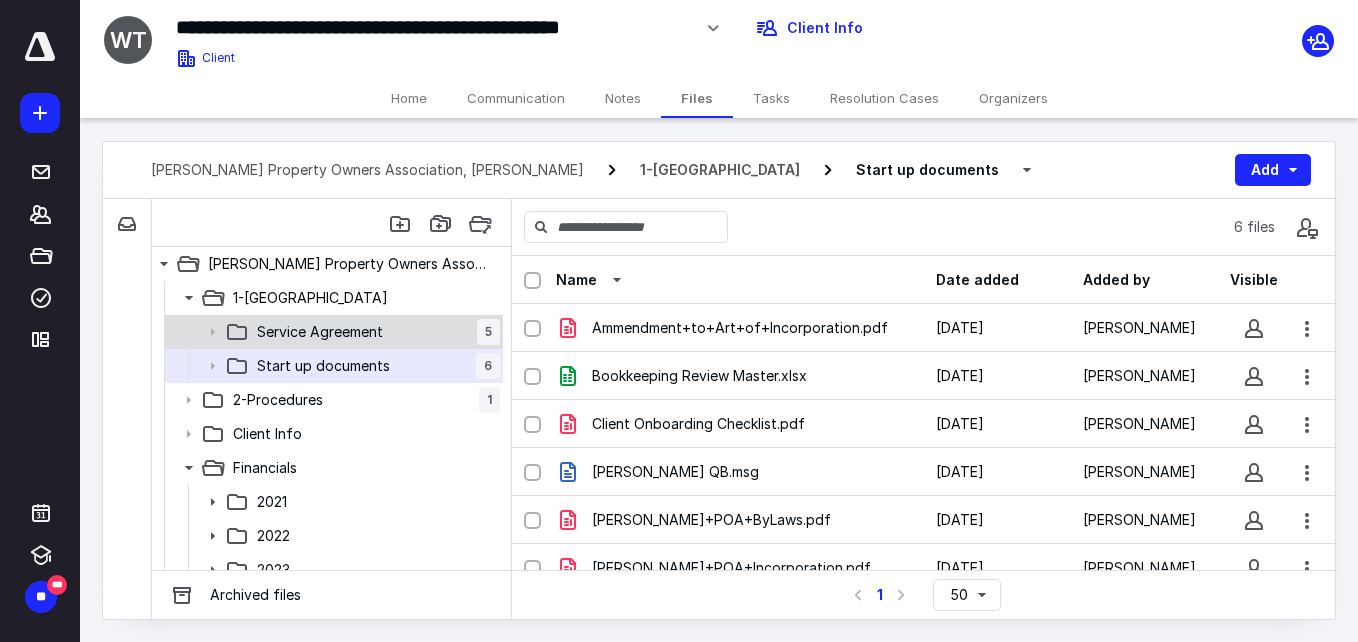 click on "Service Agreement" at bounding box center (320, 332) 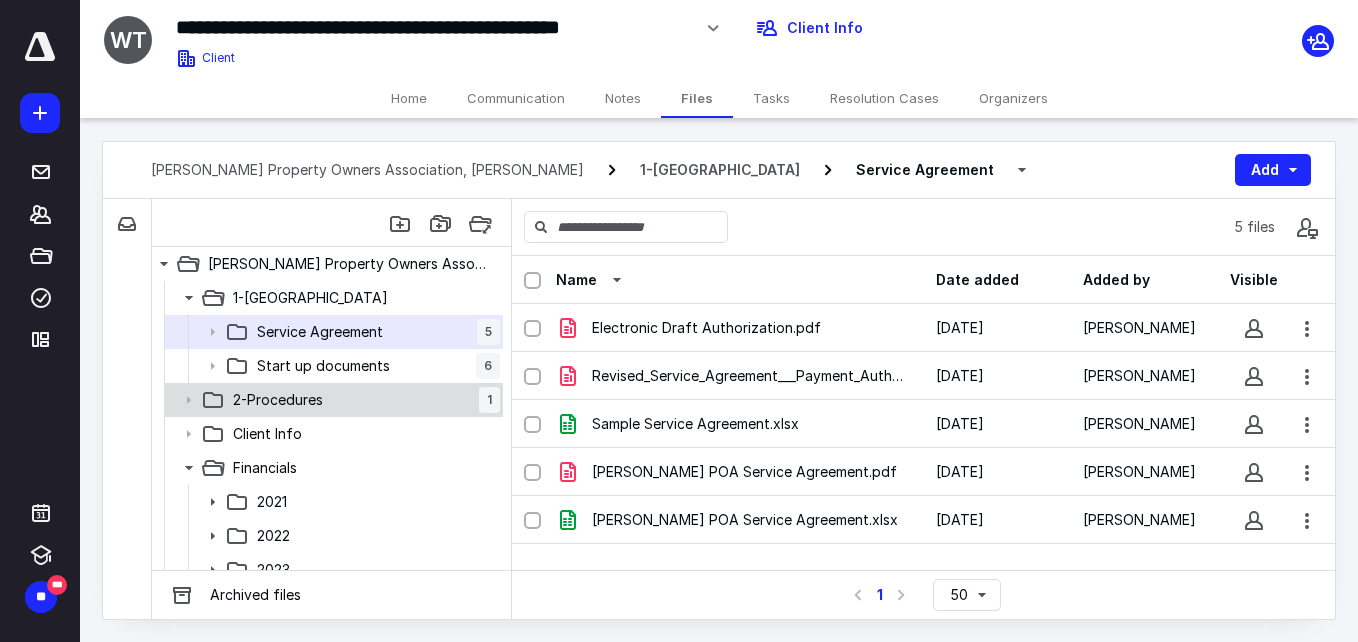 scroll, scrollTop: 100, scrollLeft: 0, axis: vertical 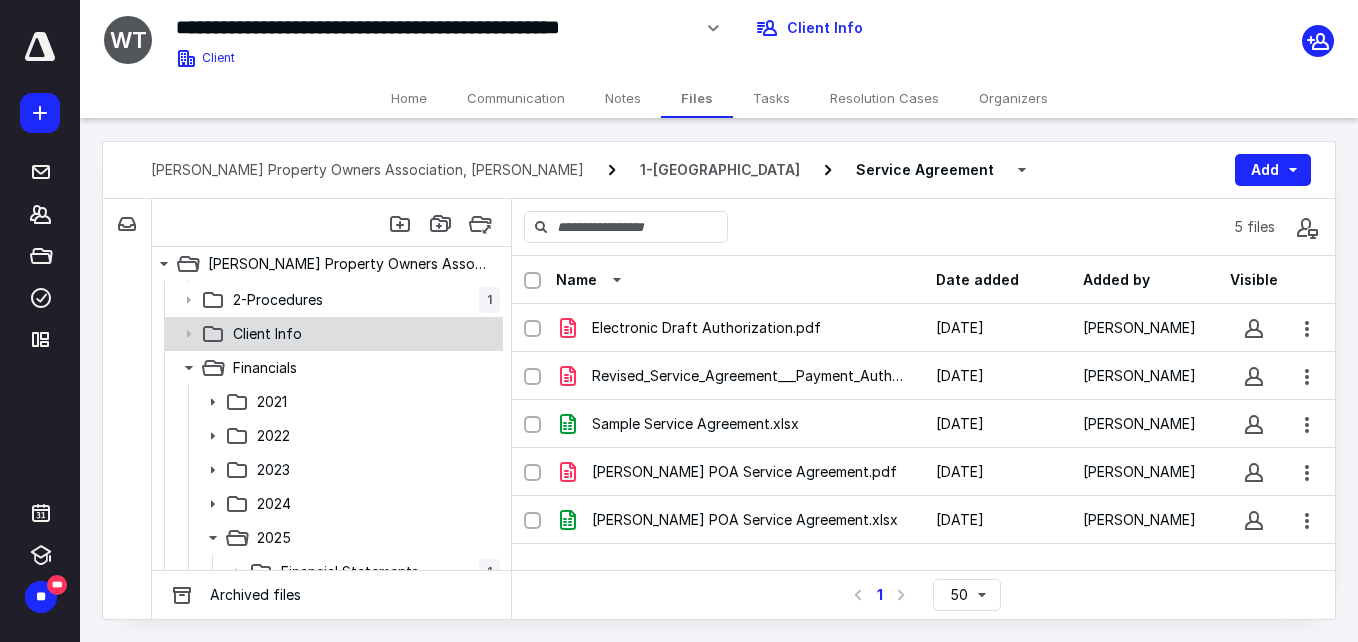click on "Client Info" at bounding box center (267, 334) 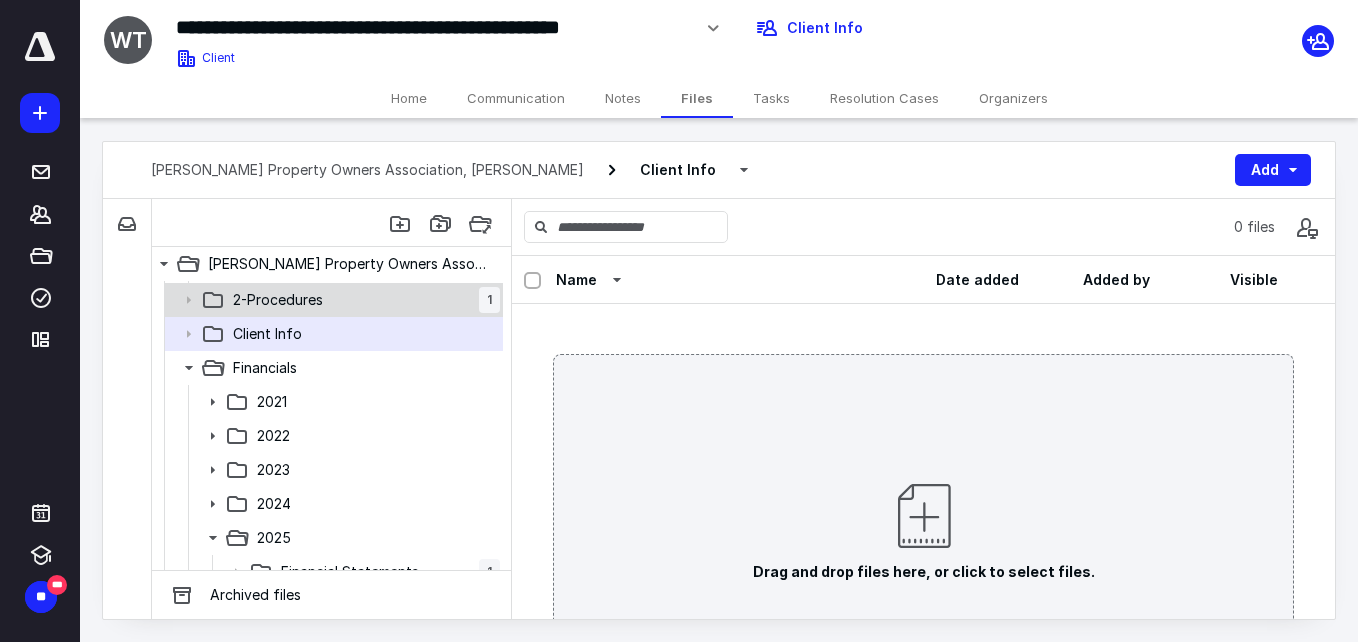 click on "2-Procedures 1" at bounding box center (332, 300) 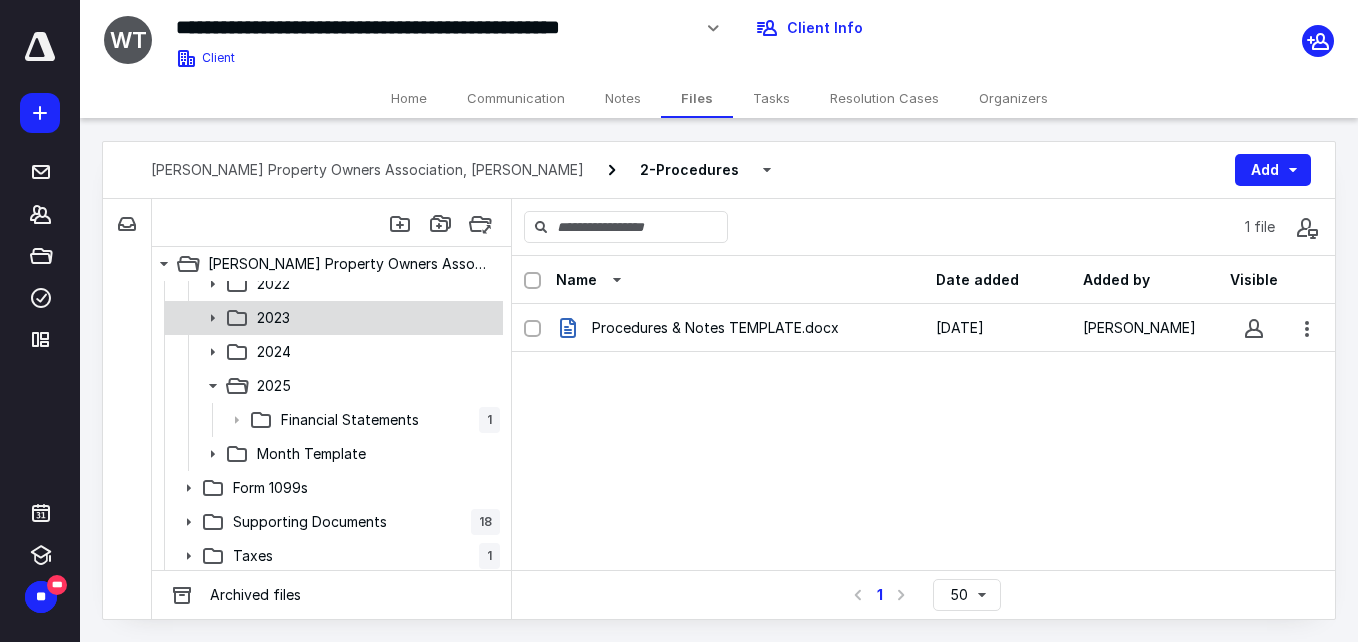 scroll, scrollTop: 255, scrollLeft: 0, axis: vertical 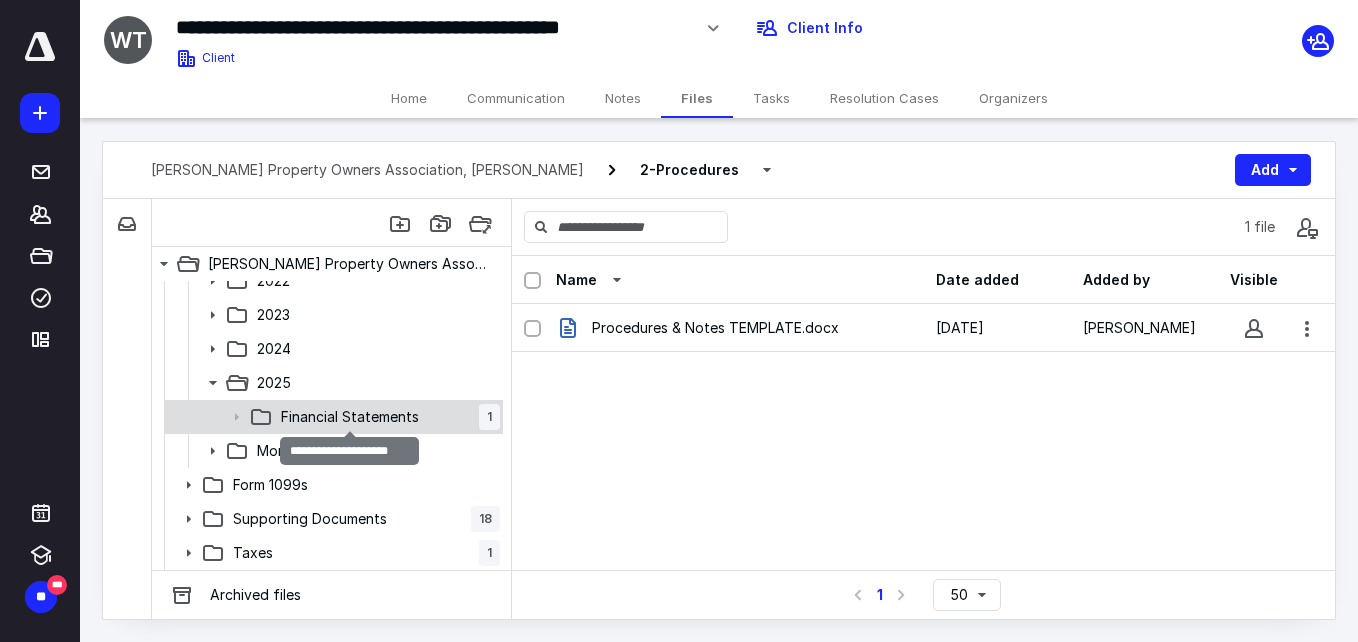 click on "Financial Statements" at bounding box center (350, 417) 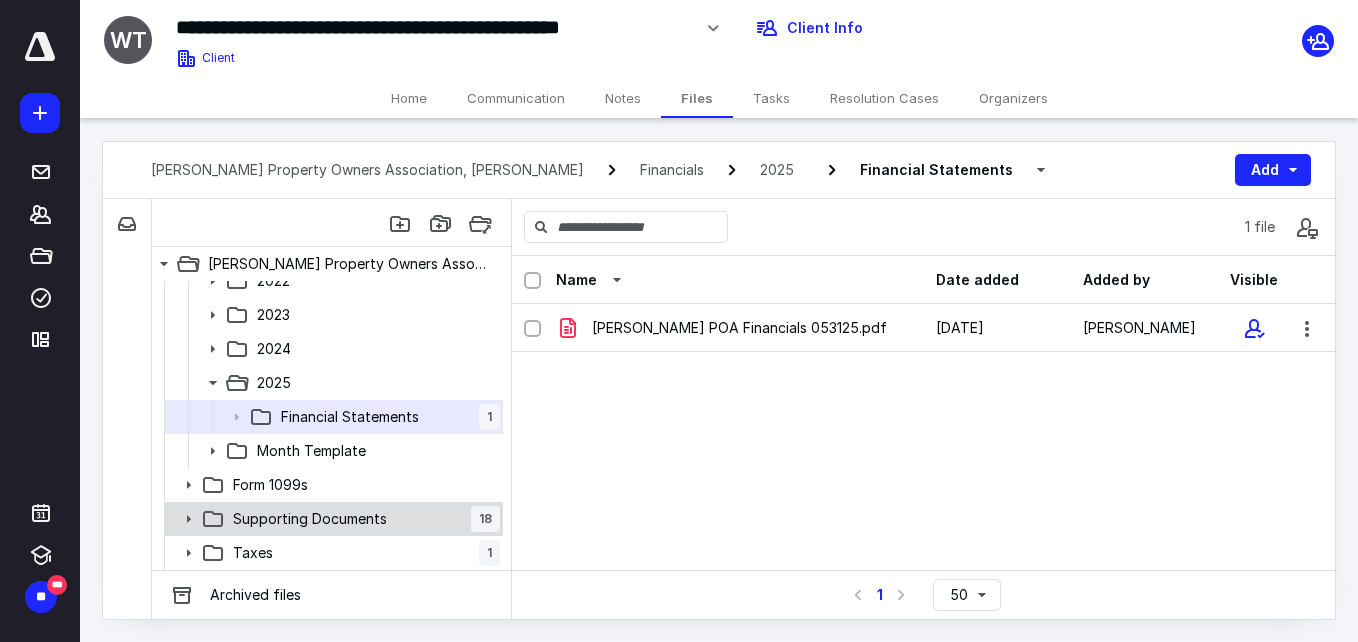click on "Supporting Documents 18" at bounding box center (362, 519) 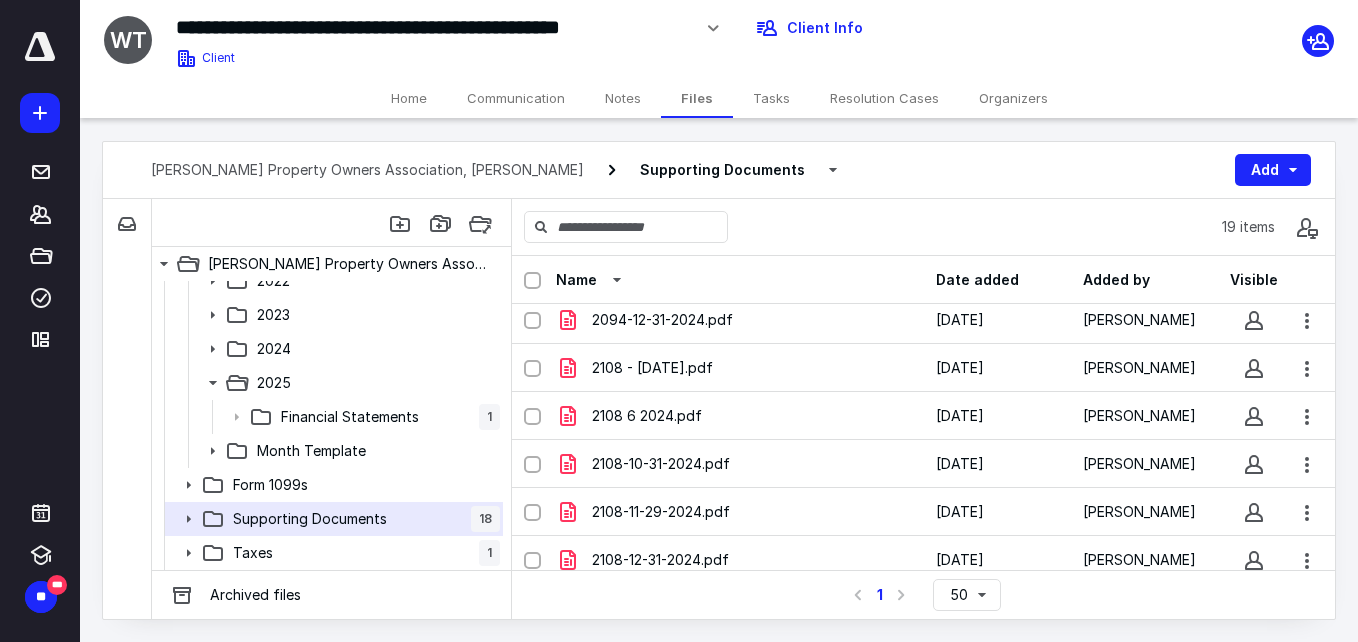 scroll, scrollTop: 0, scrollLeft: 0, axis: both 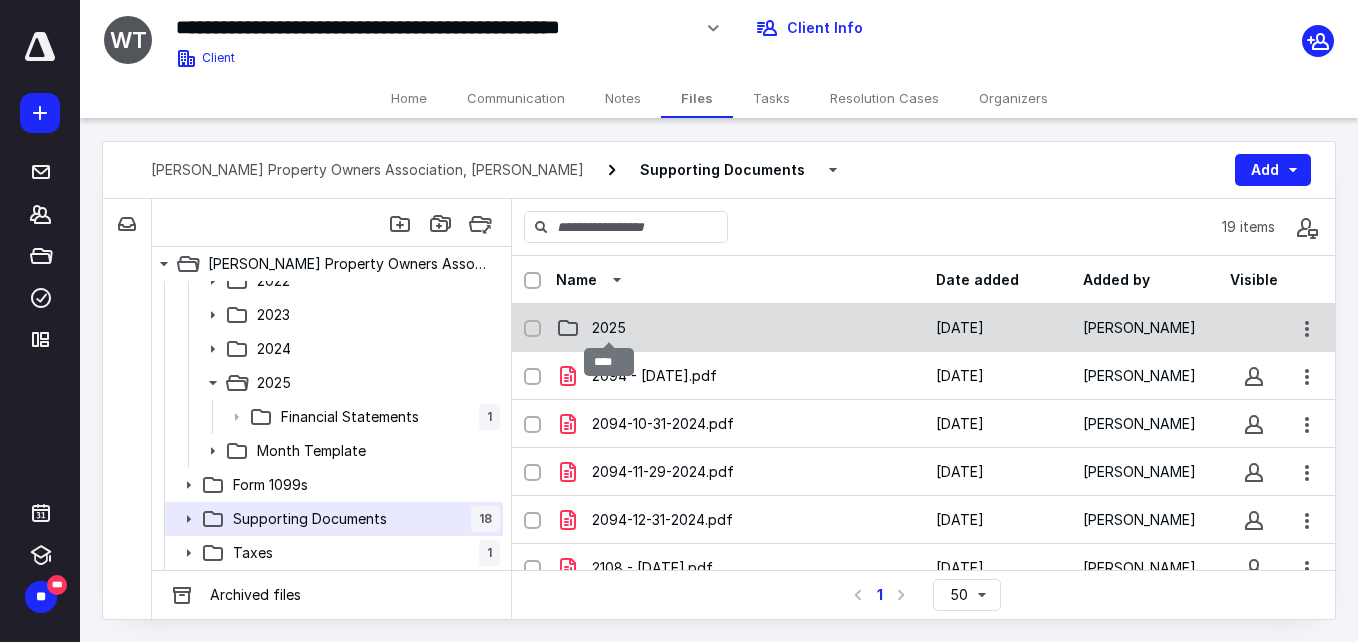 click on "2025" at bounding box center [609, 328] 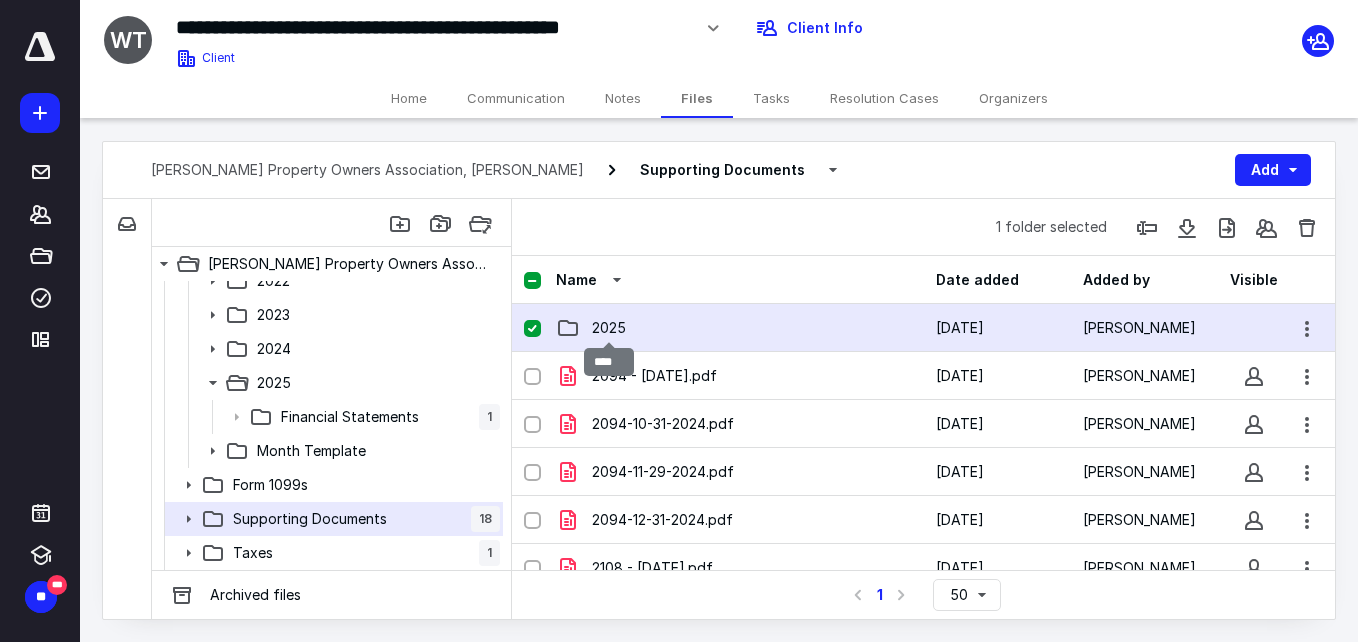 click on "2025" at bounding box center (609, 328) 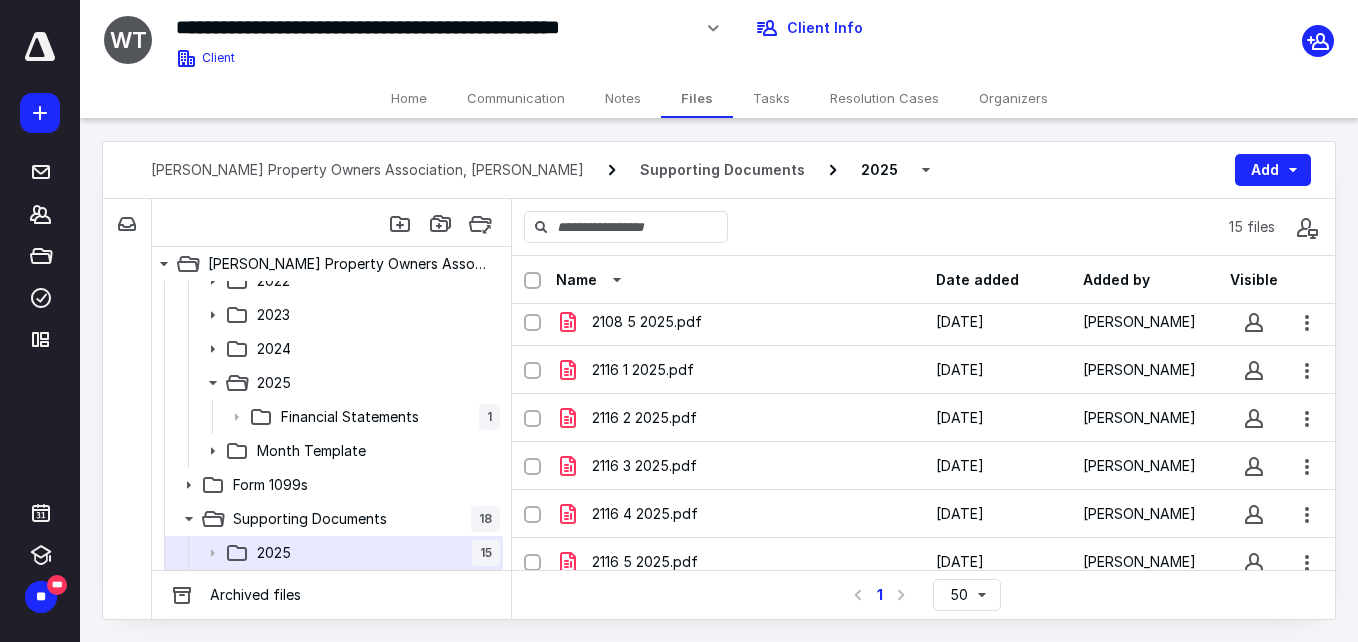 scroll, scrollTop: 454, scrollLeft: 0, axis: vertical 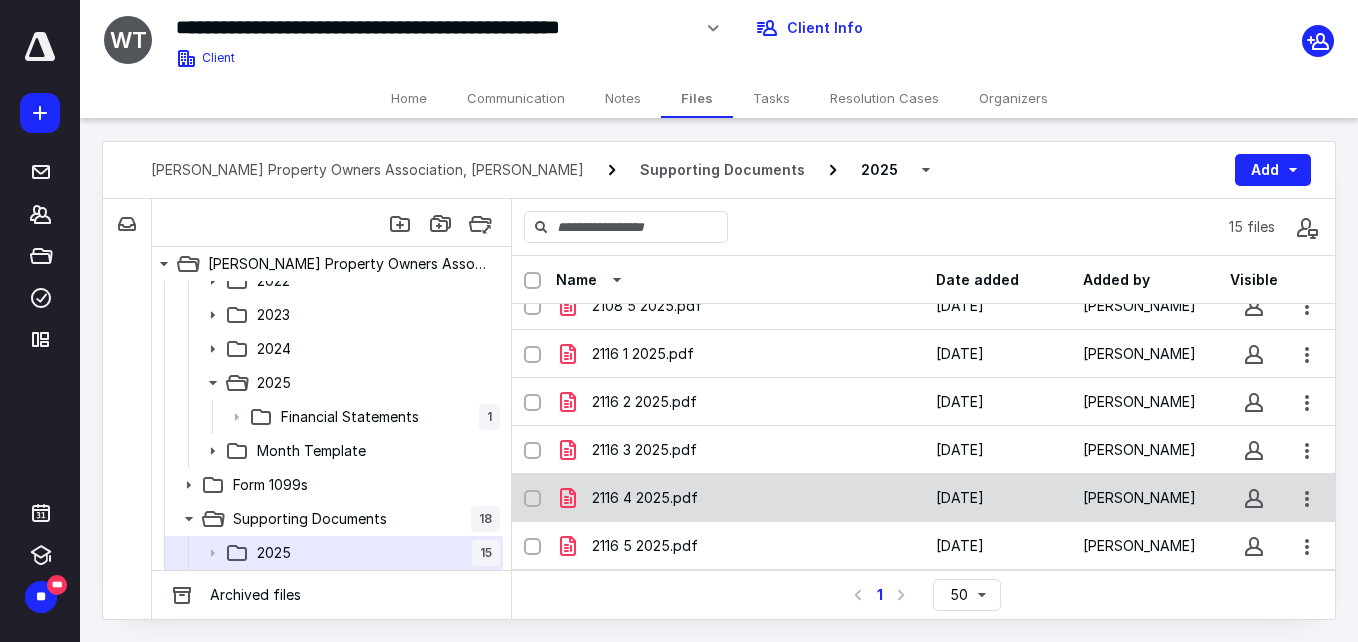 click on "2116 4 2025.pdf" at bounding box center (645, 498) 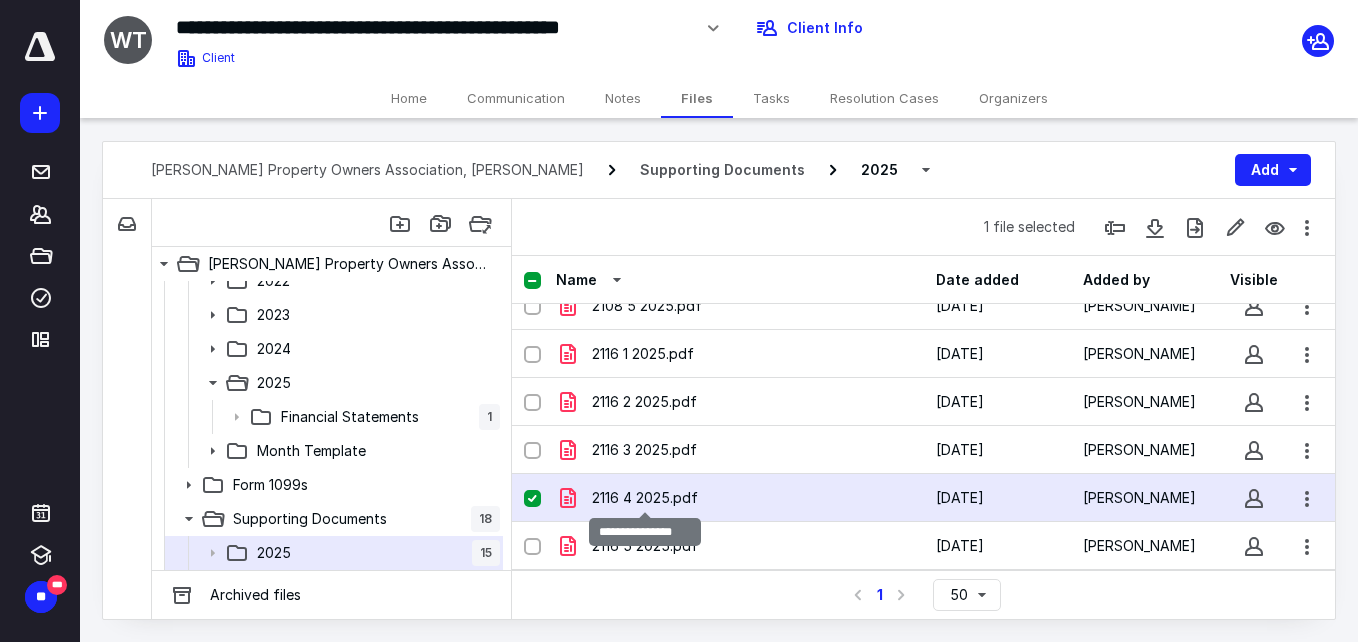 click on "2116 4 2025.pdf" at bounding box center (645, 498) 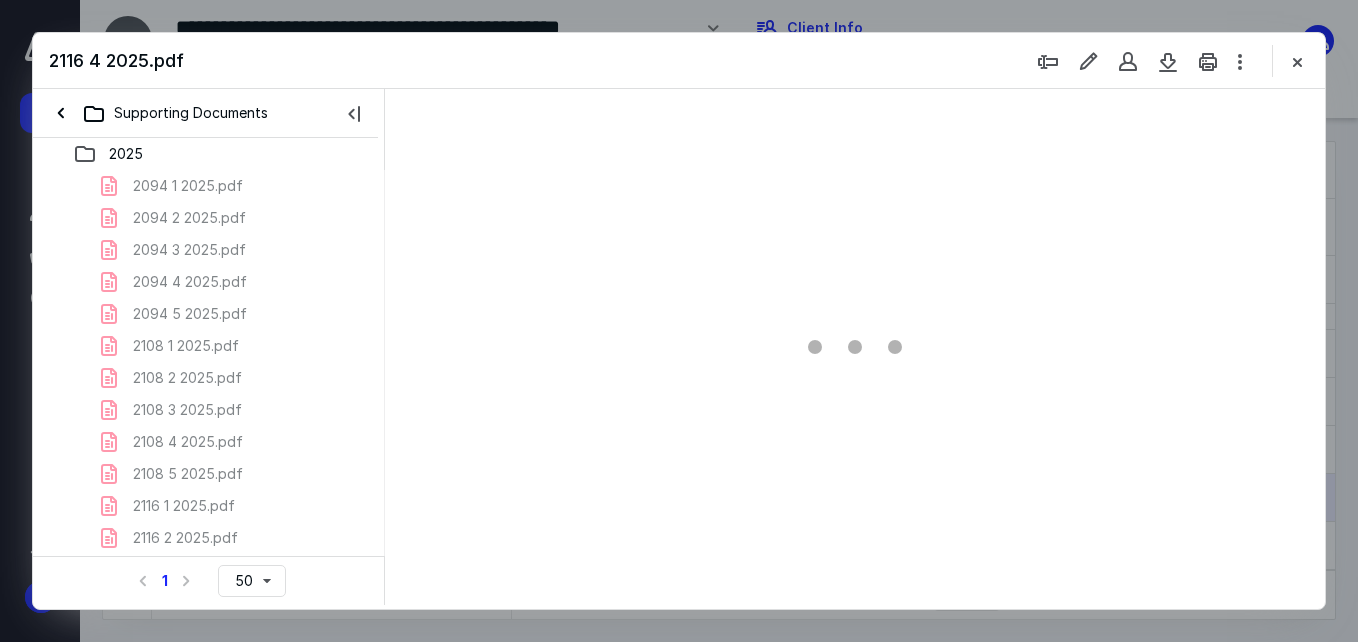 scroll, scrollTop: 0, scrollLeft: 0, axis: both 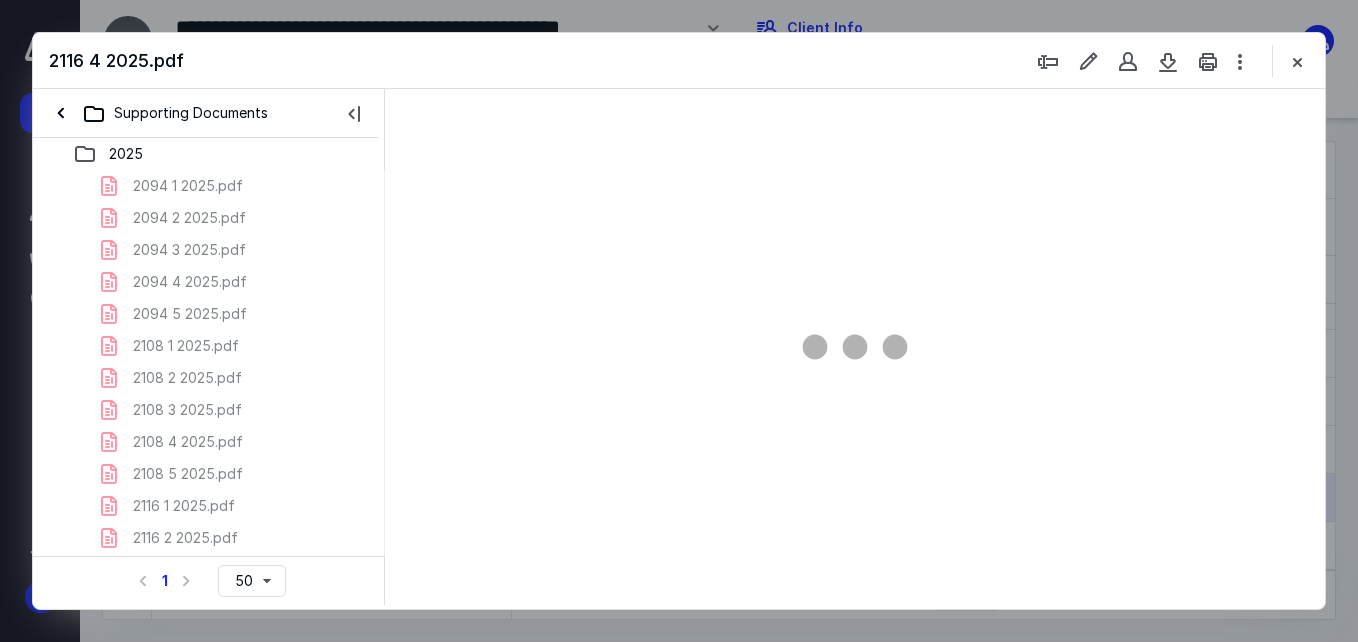 type on "56" 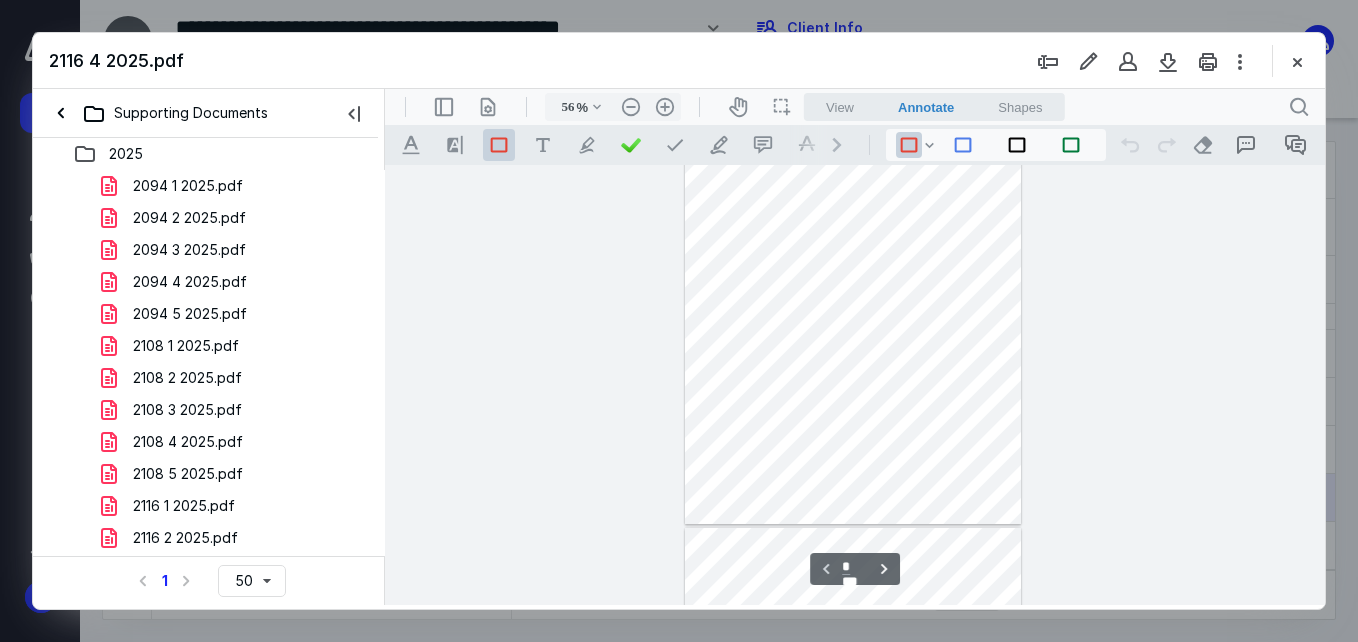 scroll, scrollTop: 0, scrollLeft: 0, axis: both 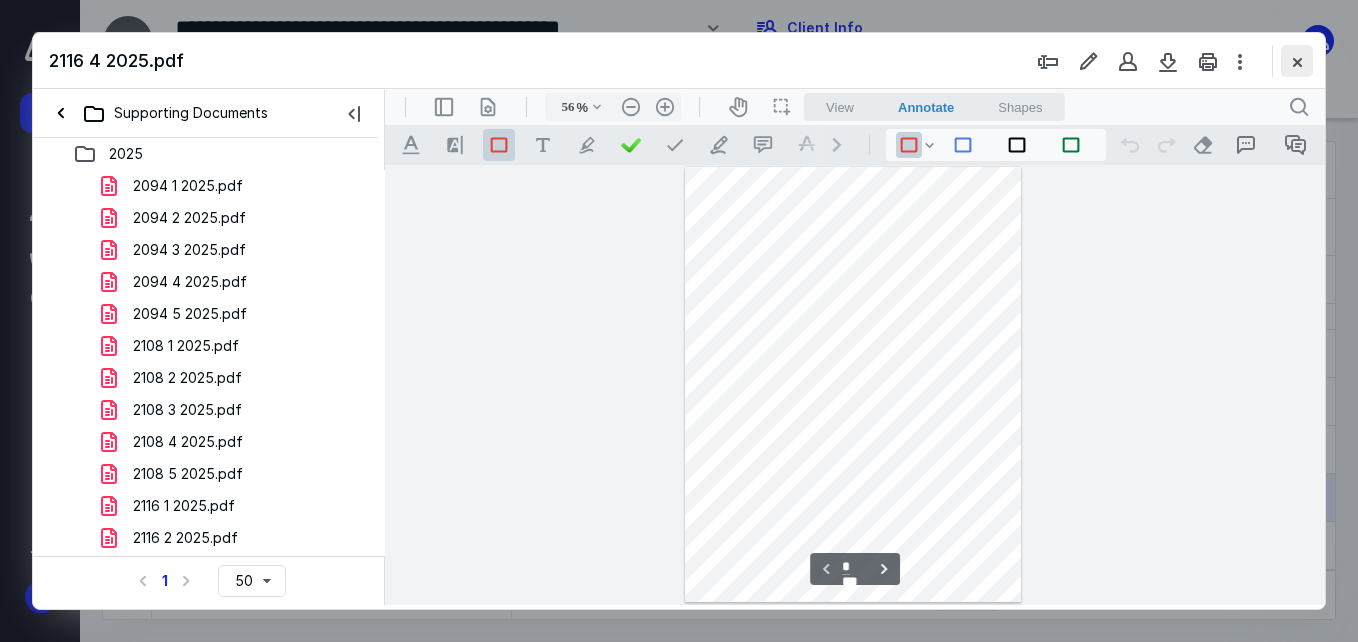 click at bounding box center [1297, 61] 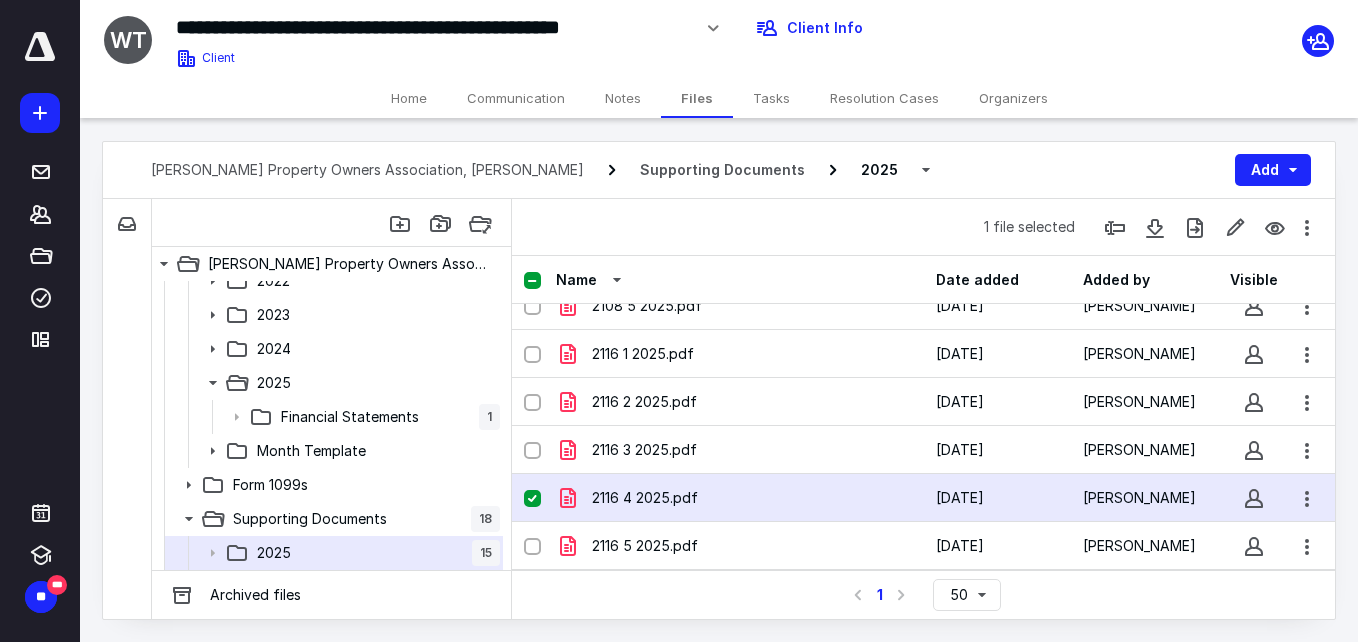 click at bounding box center (532, 499) 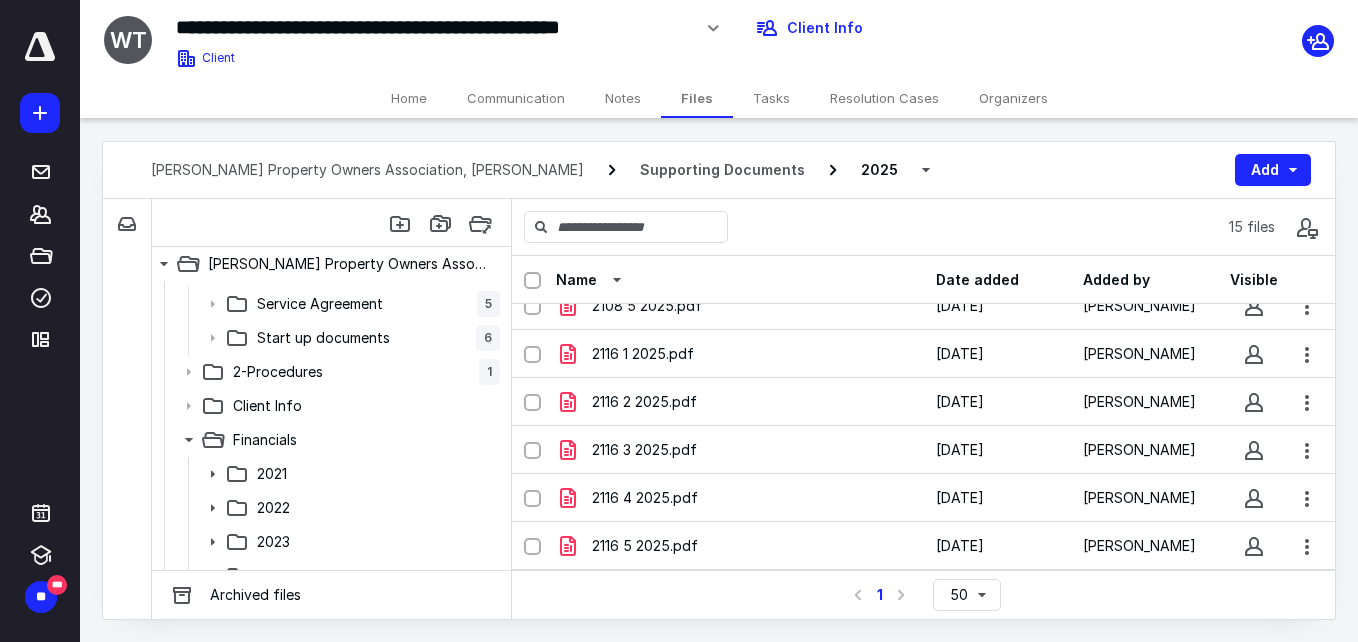 scroll, scrollTop: 0, scrollLeft: 0, axis: both 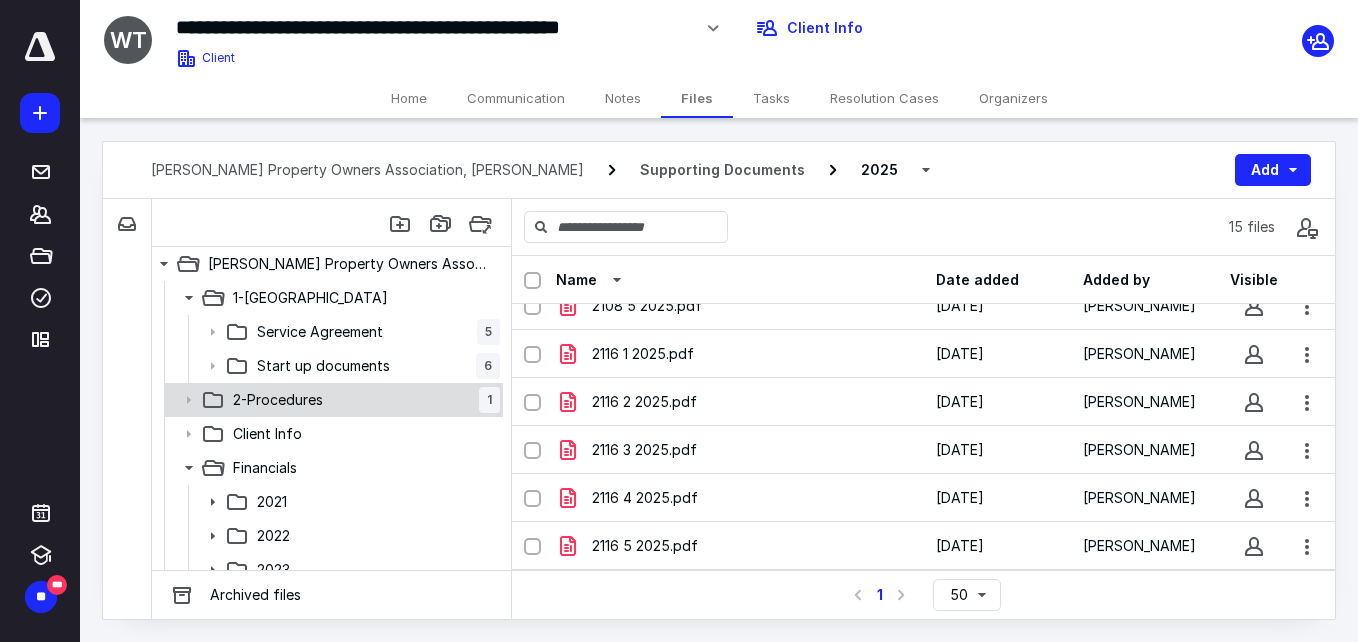 click on "2-Procedures 1" at bounding box center (362, 400) 